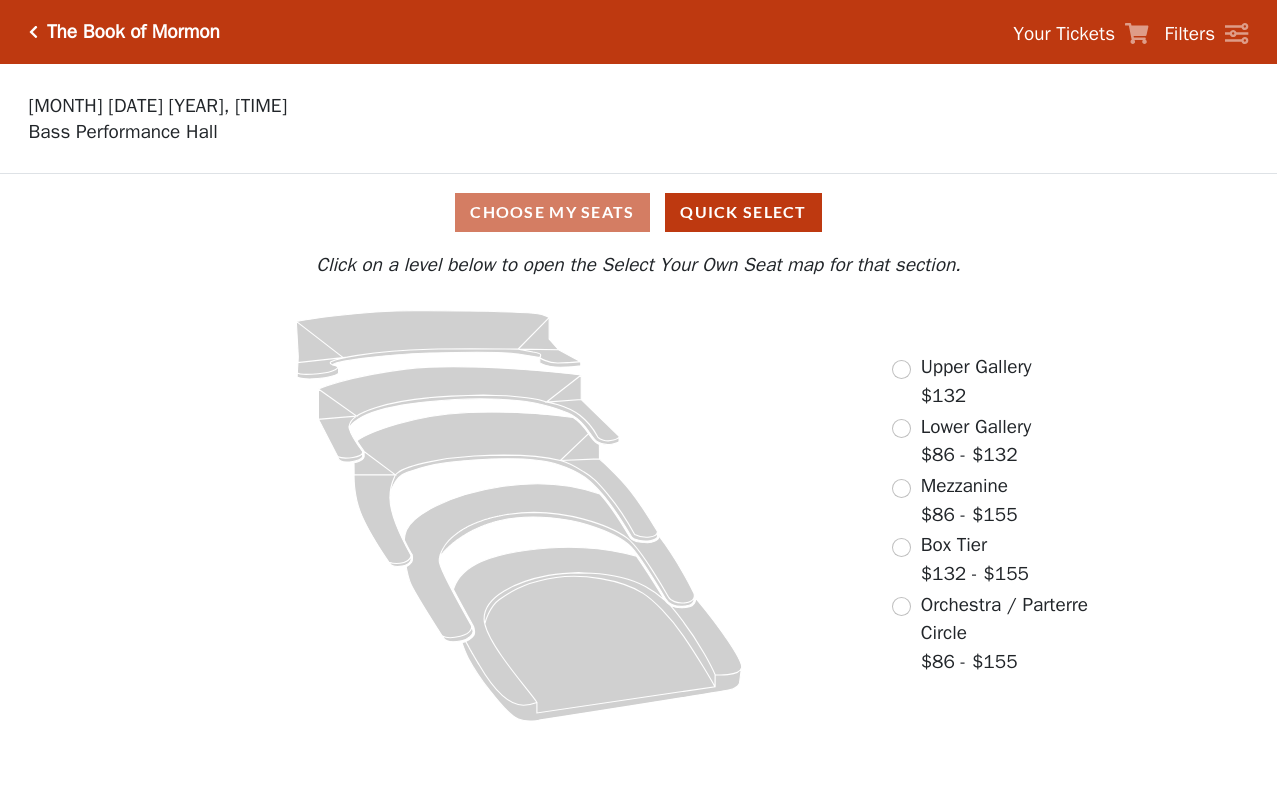 scroll, scrollTop: 0, scrollLeft: 0, axis: both 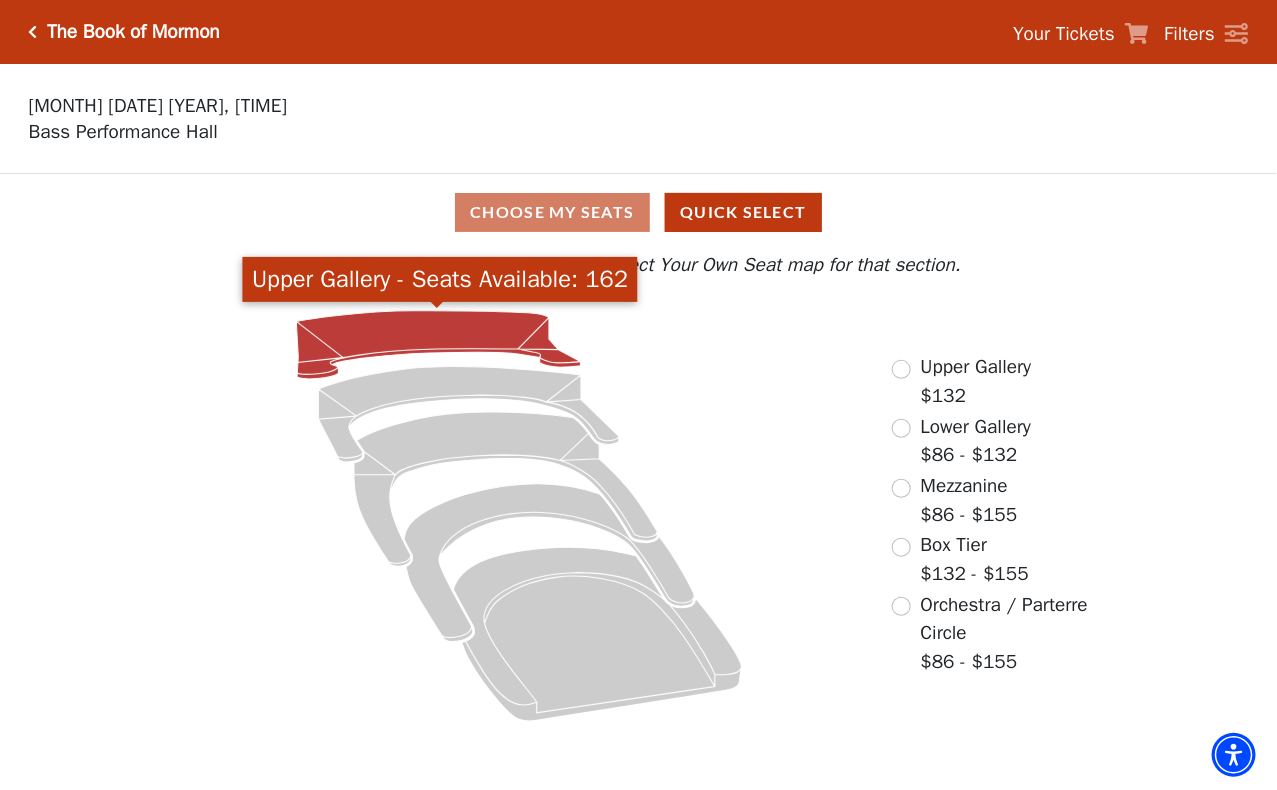 click 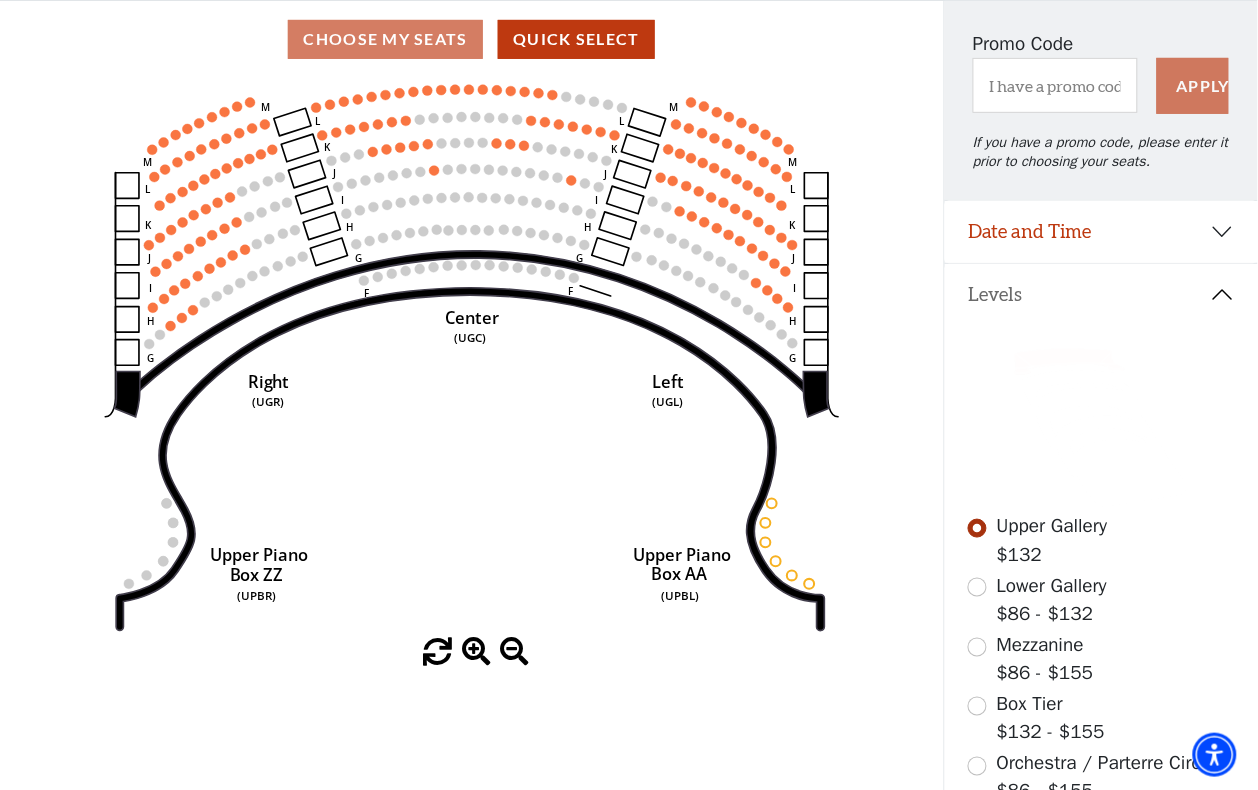 scroll, scrollTop: 375, scrollLeft: 0, axis: vertical 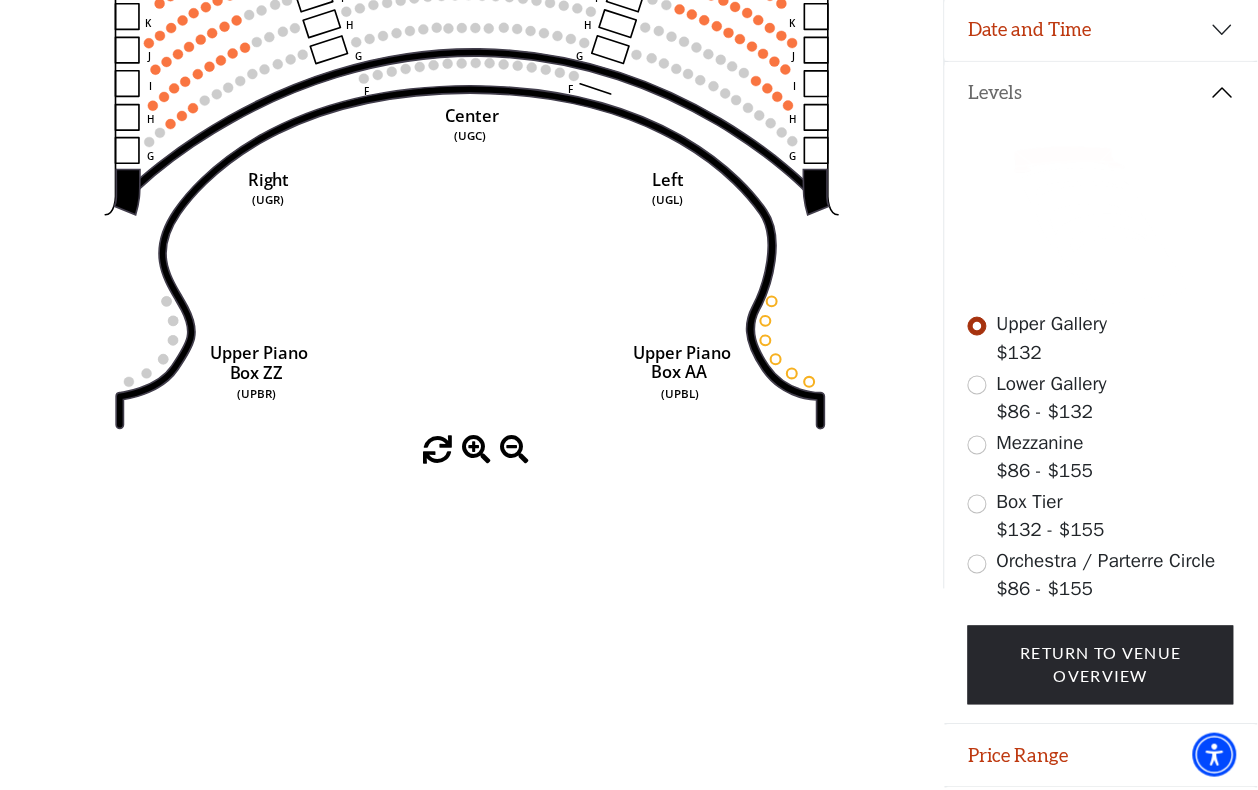 click at bounding box center (476, 450) 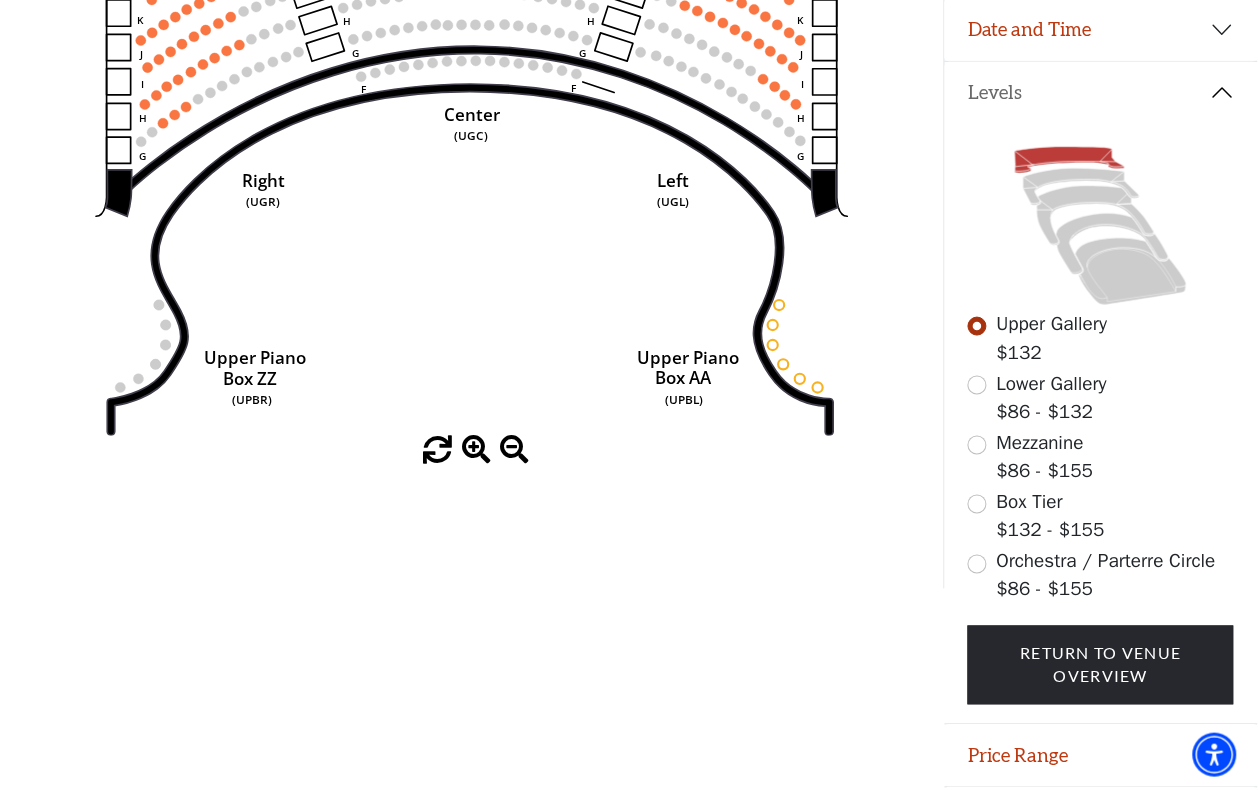 click at bounding box center [476, 450] 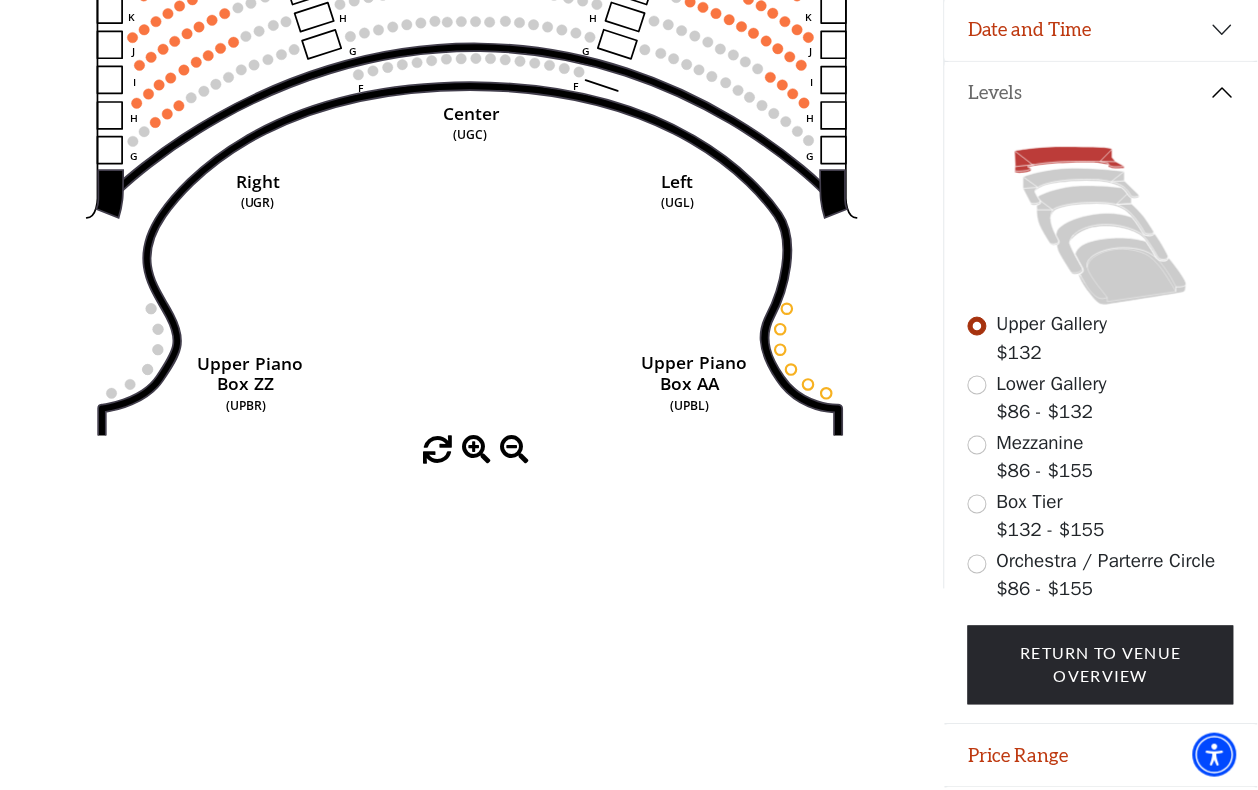 click at bounding box center [476, 450] 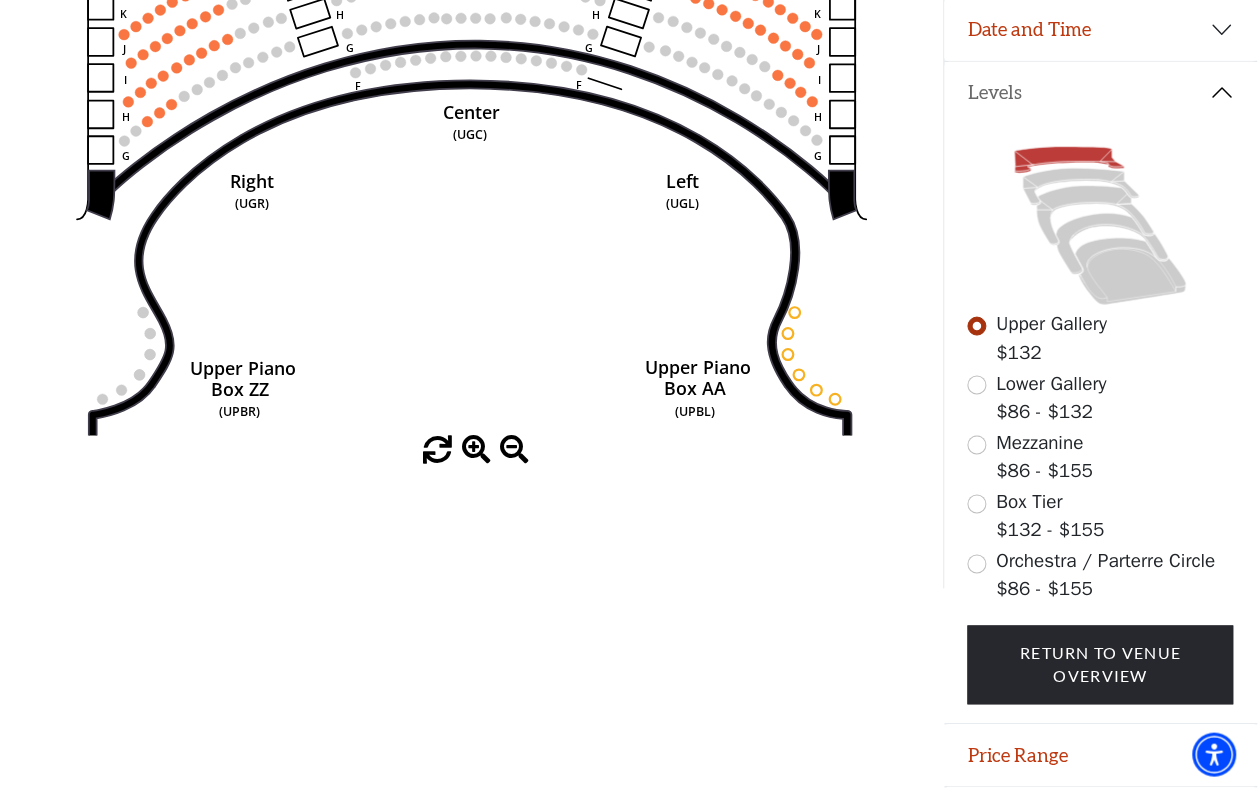 click at bounding box center [476, 450] 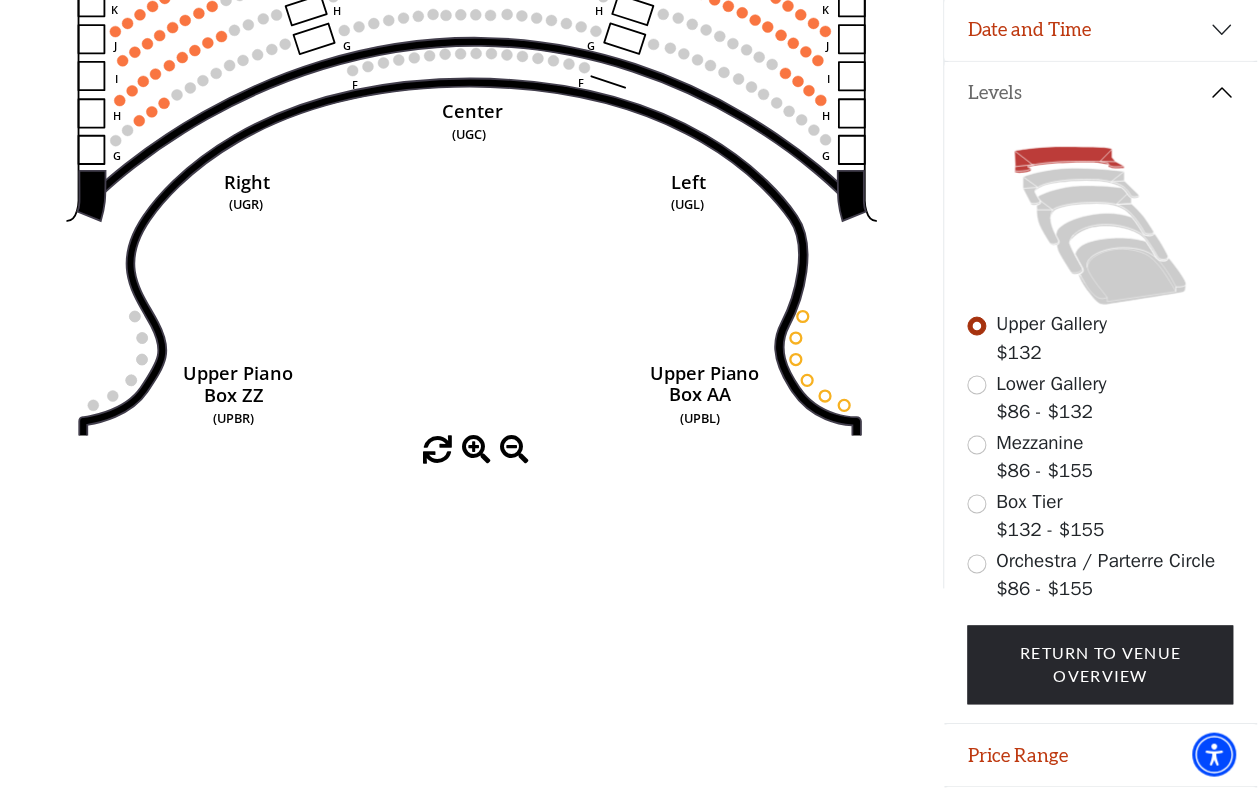 click at bounding box center [476, 450] 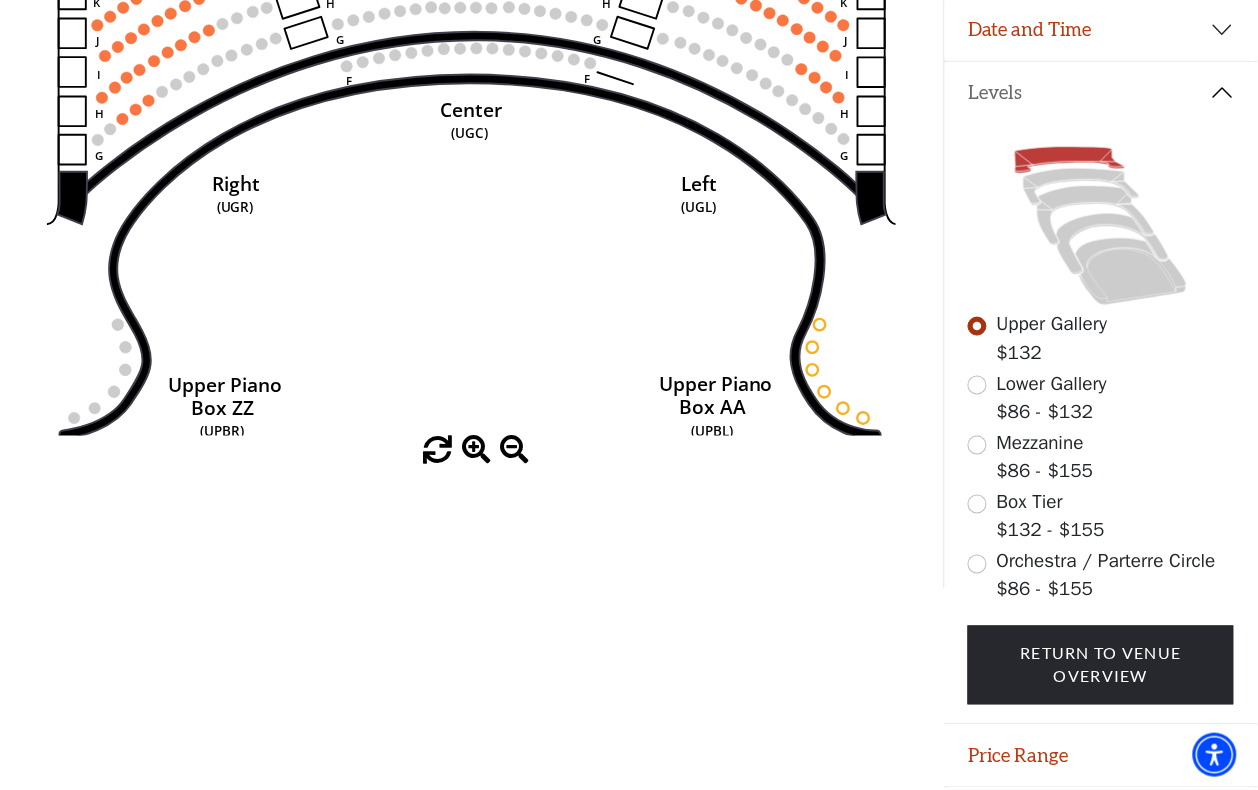 click at bounding box center [476, 450] 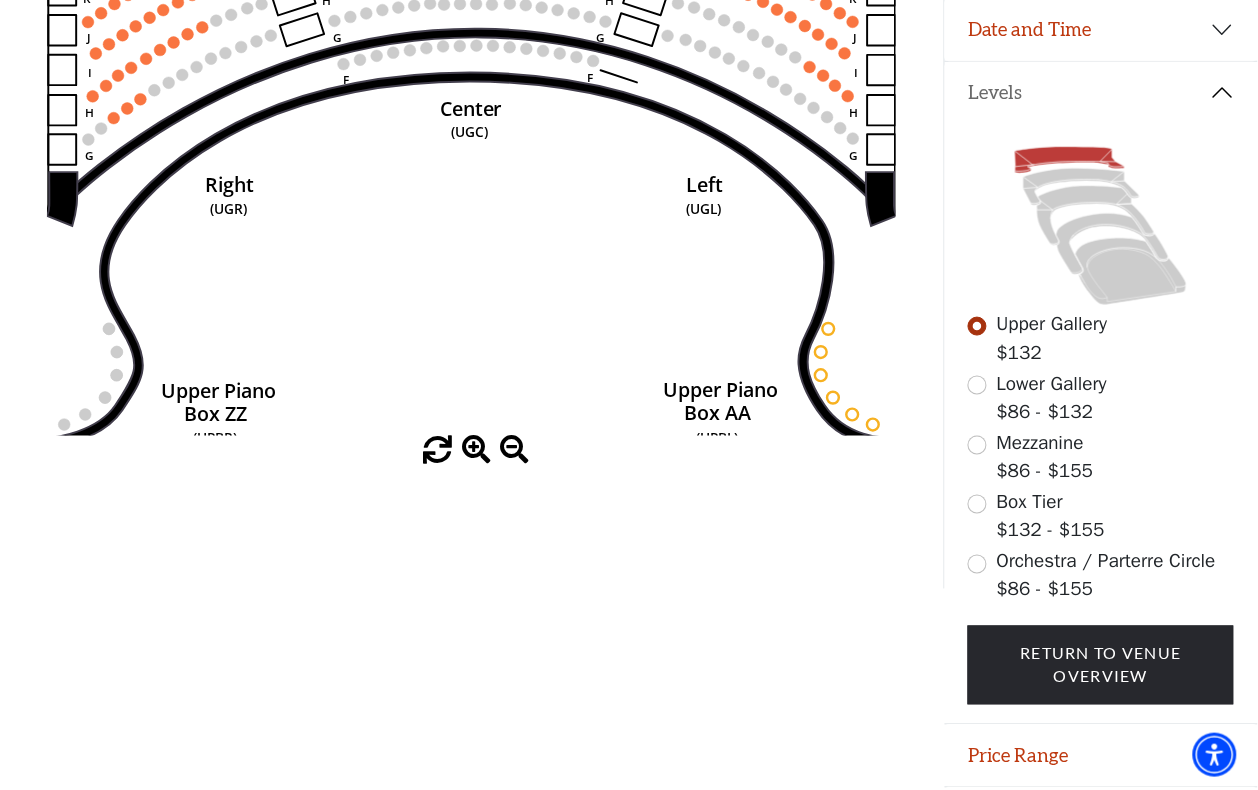 click at bounding box center [476, 450] 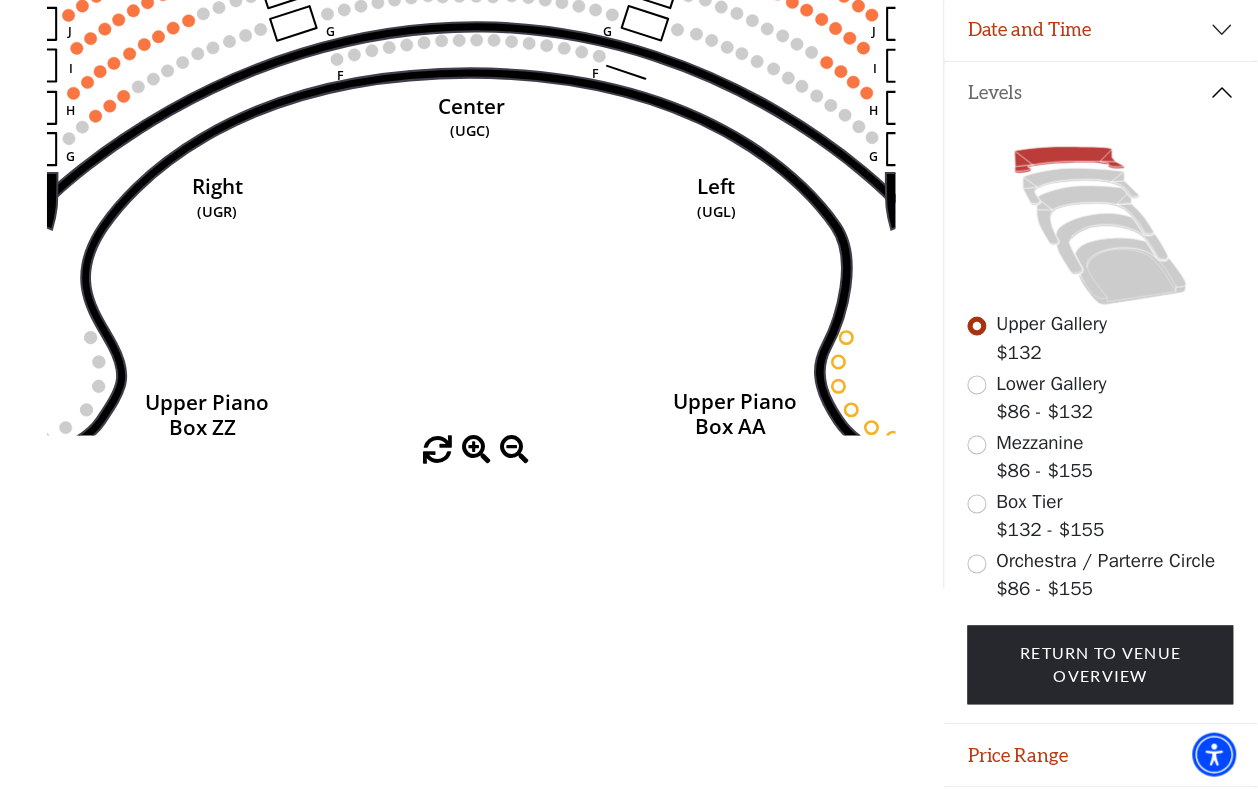 click at bounding box center (476, 450) 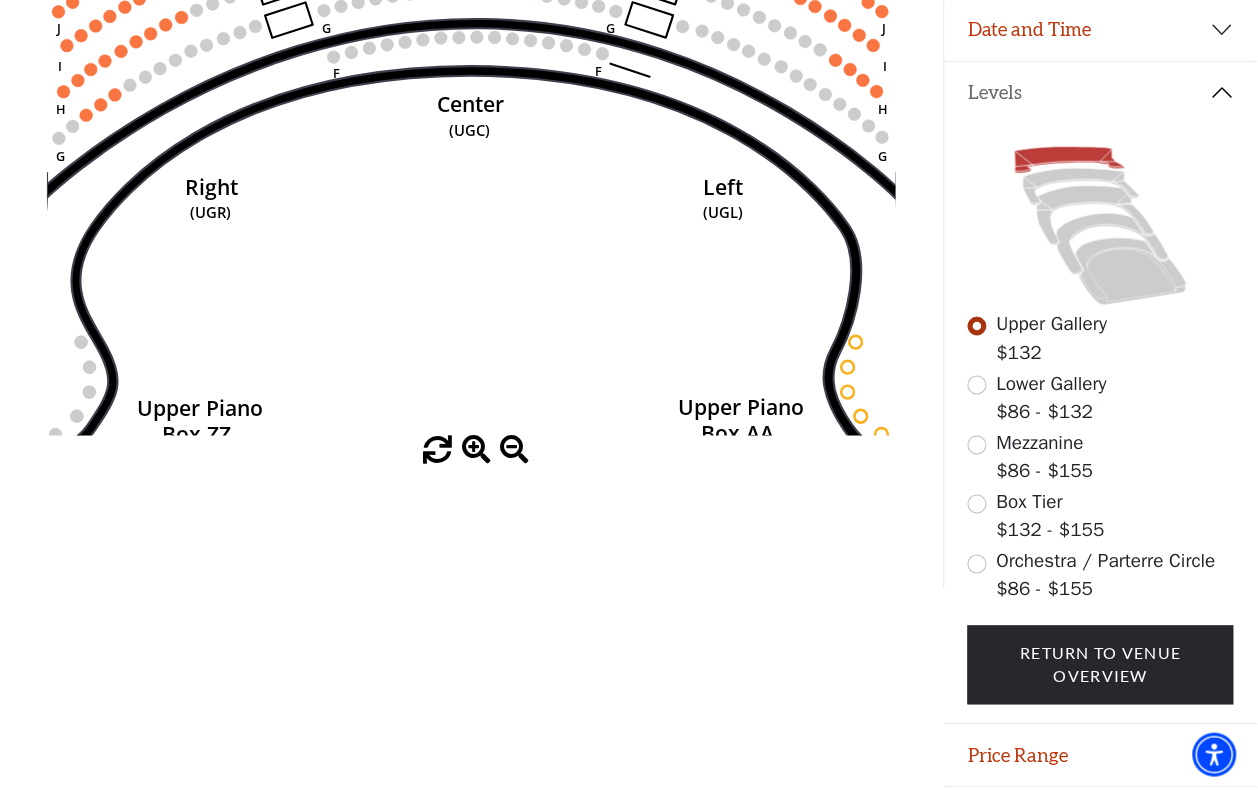 click at bounding box center [476, 450] 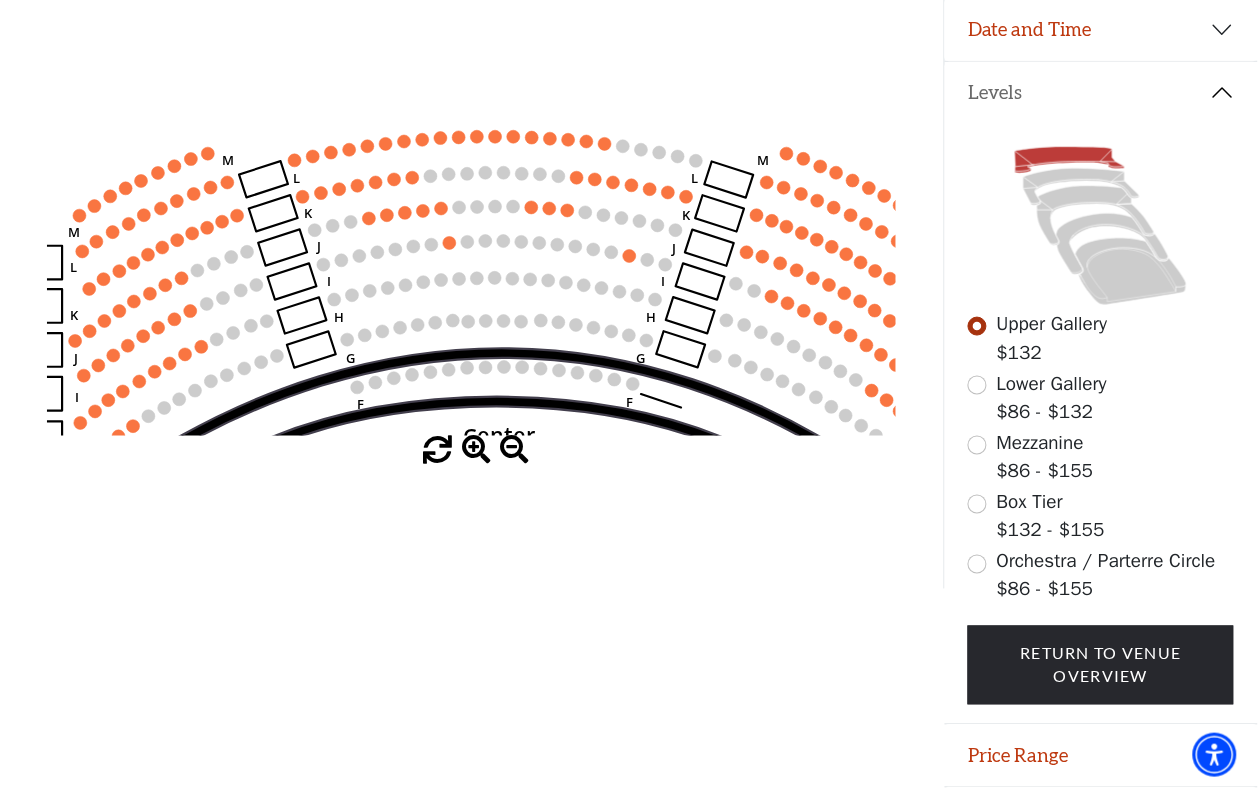 drag, startPoint x: 508, startPoint y: 241, endPoint x: 537, endPoint y: 588, distance: 348.20972 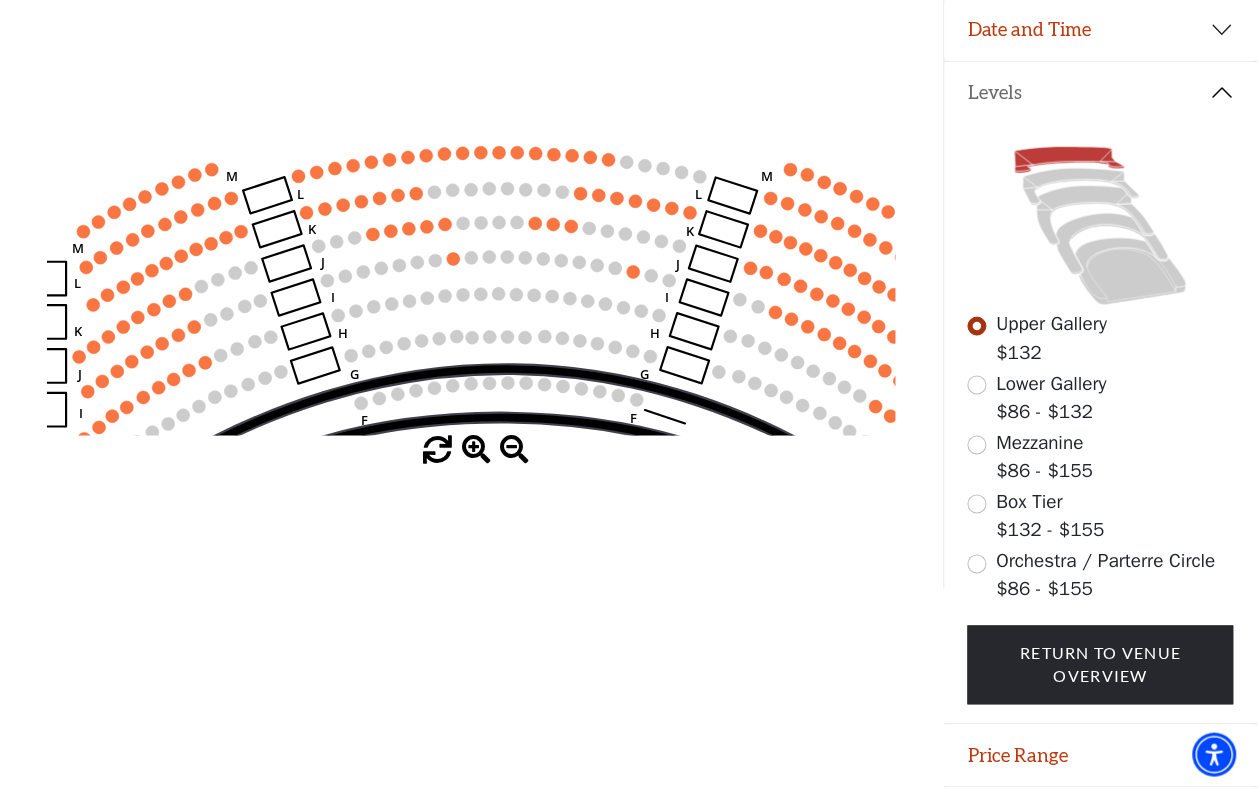 click 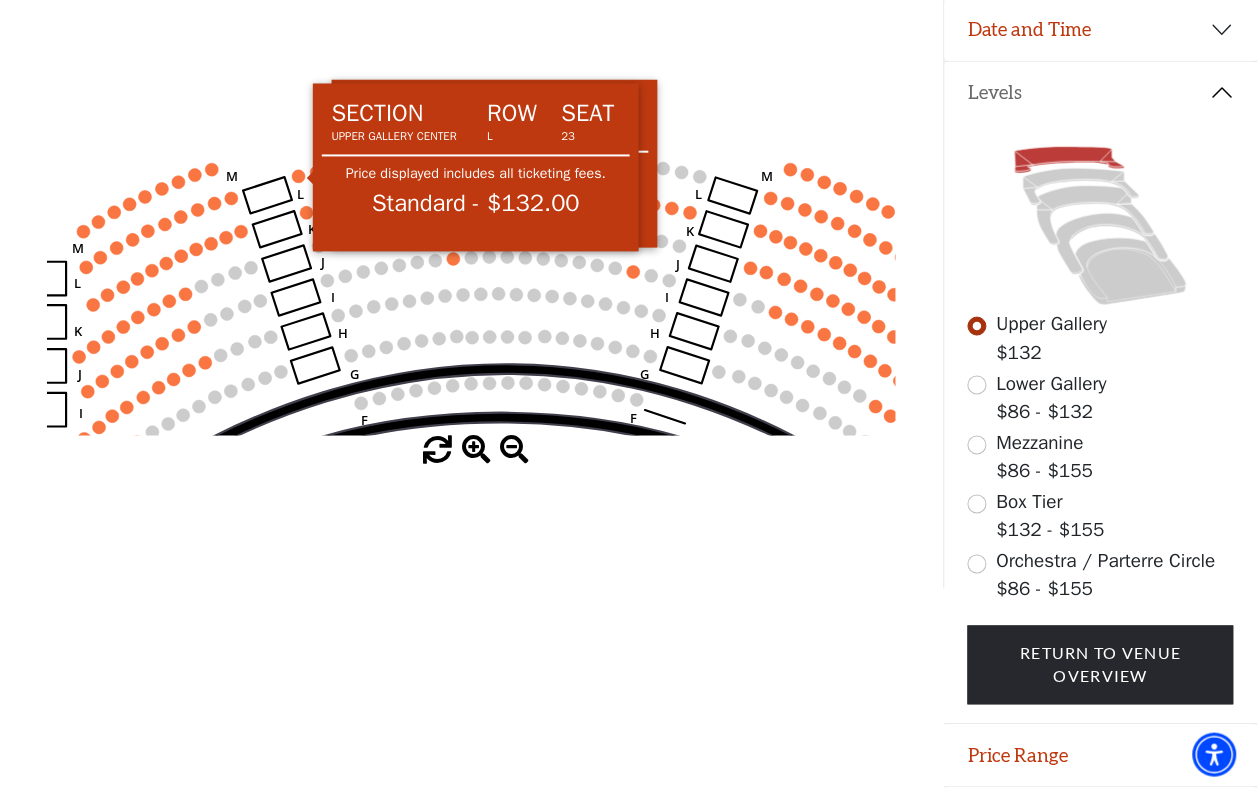 click 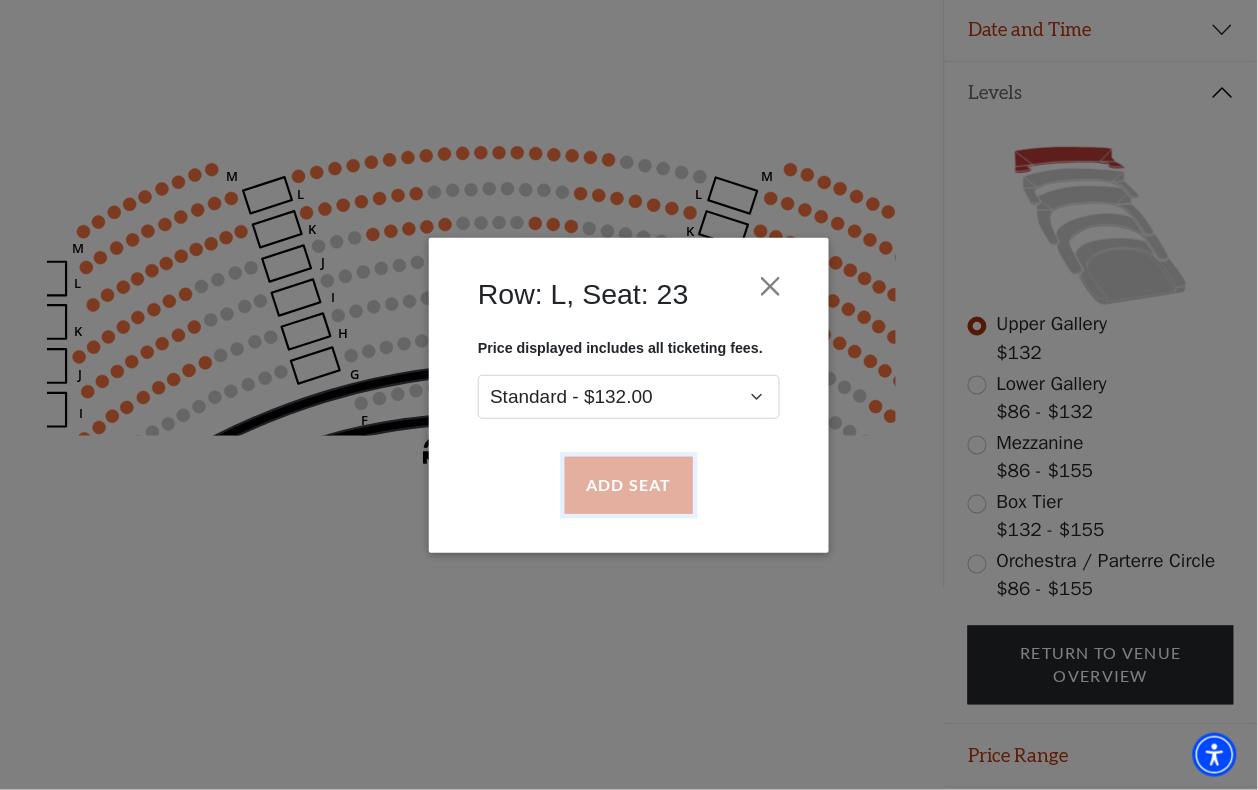 click on "Add Seat" at bounding box center [629, 485] 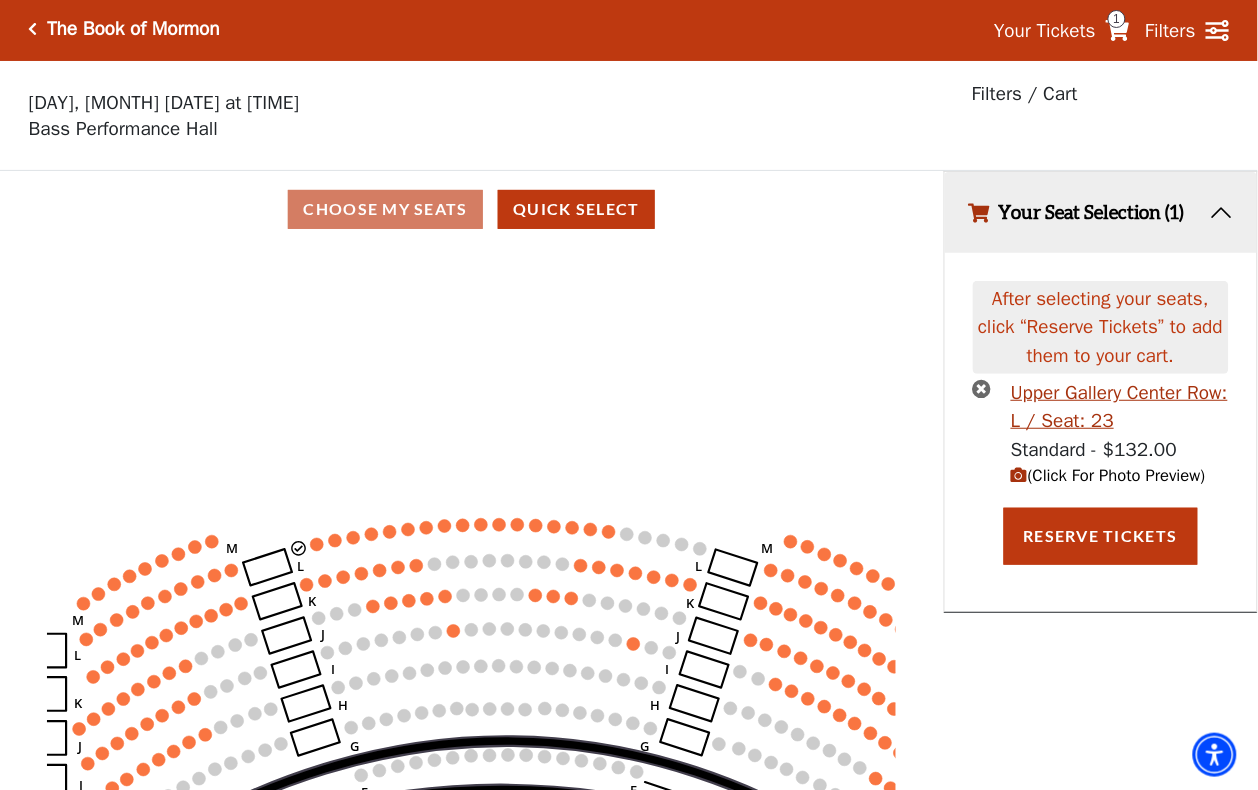 scroll, scrollTop: 0, scrollLeft: 0, axis: both 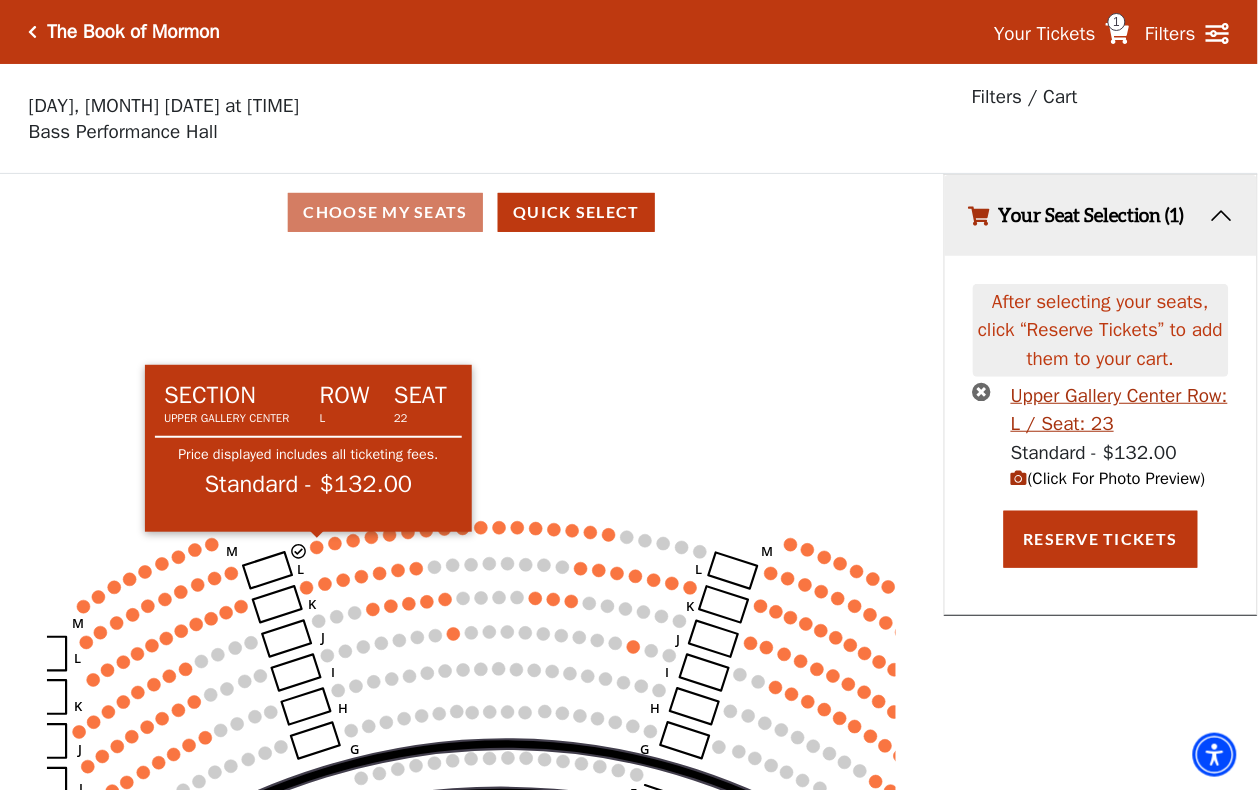 click 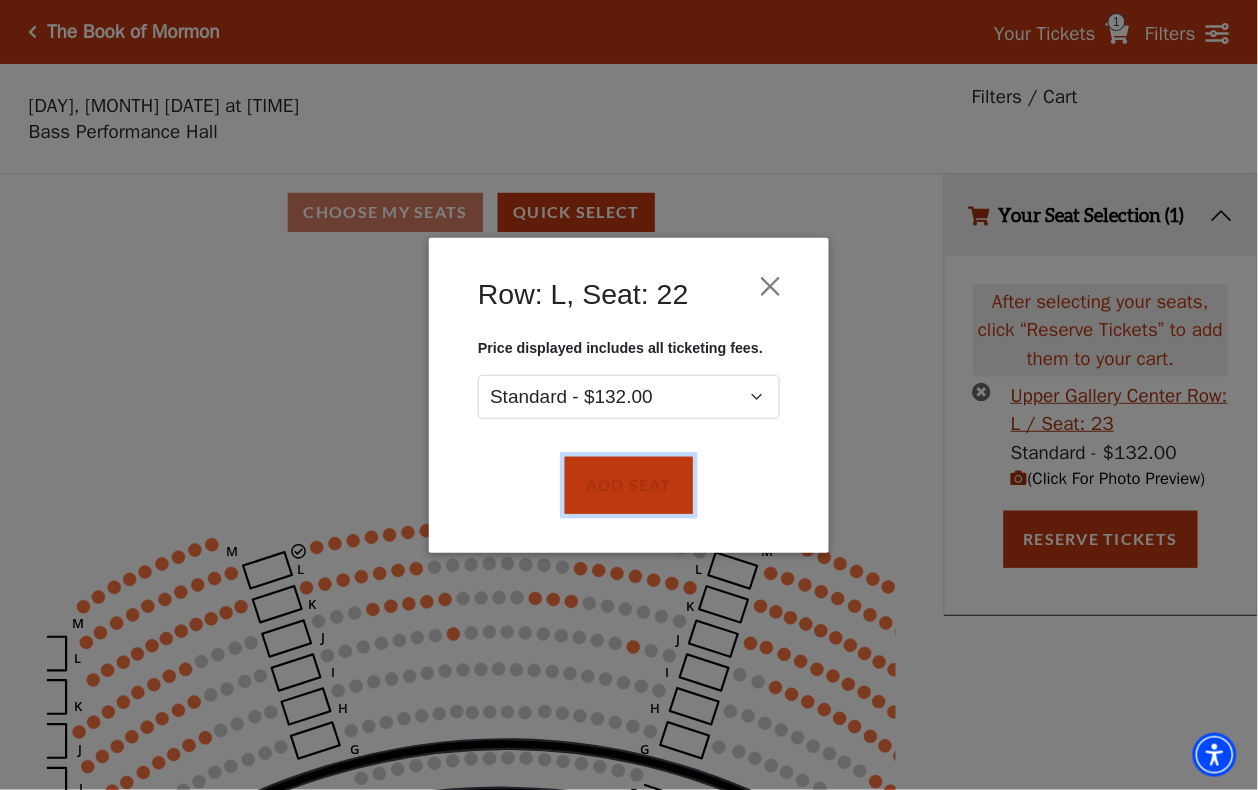 drag, startPoint x: 640, startPoint y: 481, endPoint x: 476, endPoint y: 510, distance: 166.54428 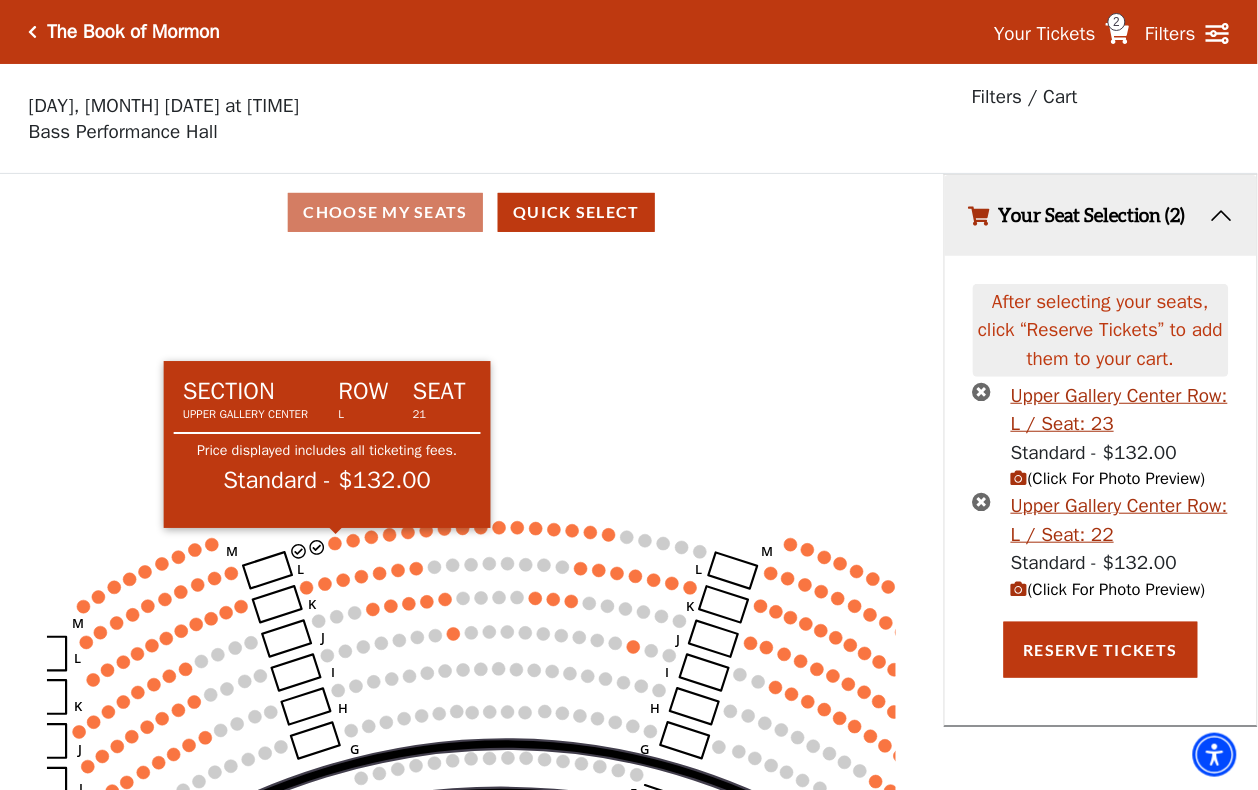 click 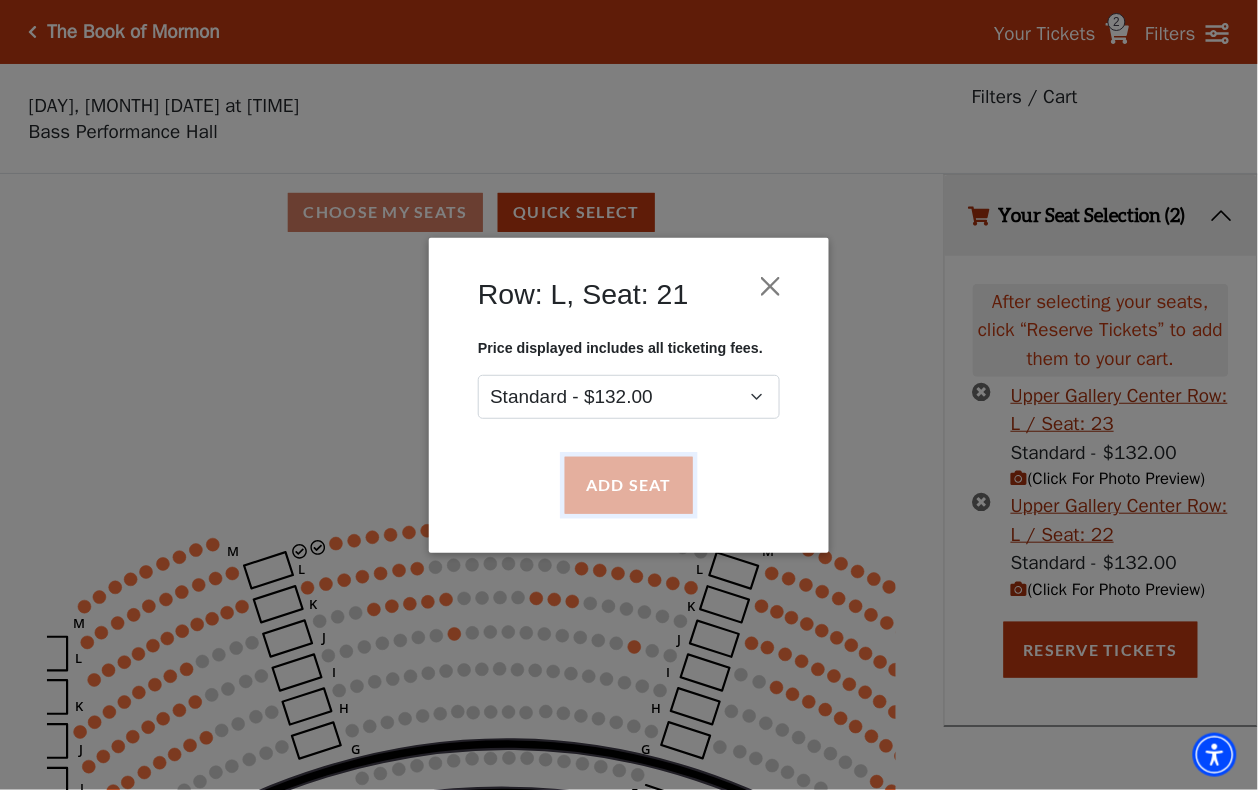 click on "Add Seat" at bounding box center (629, 485) 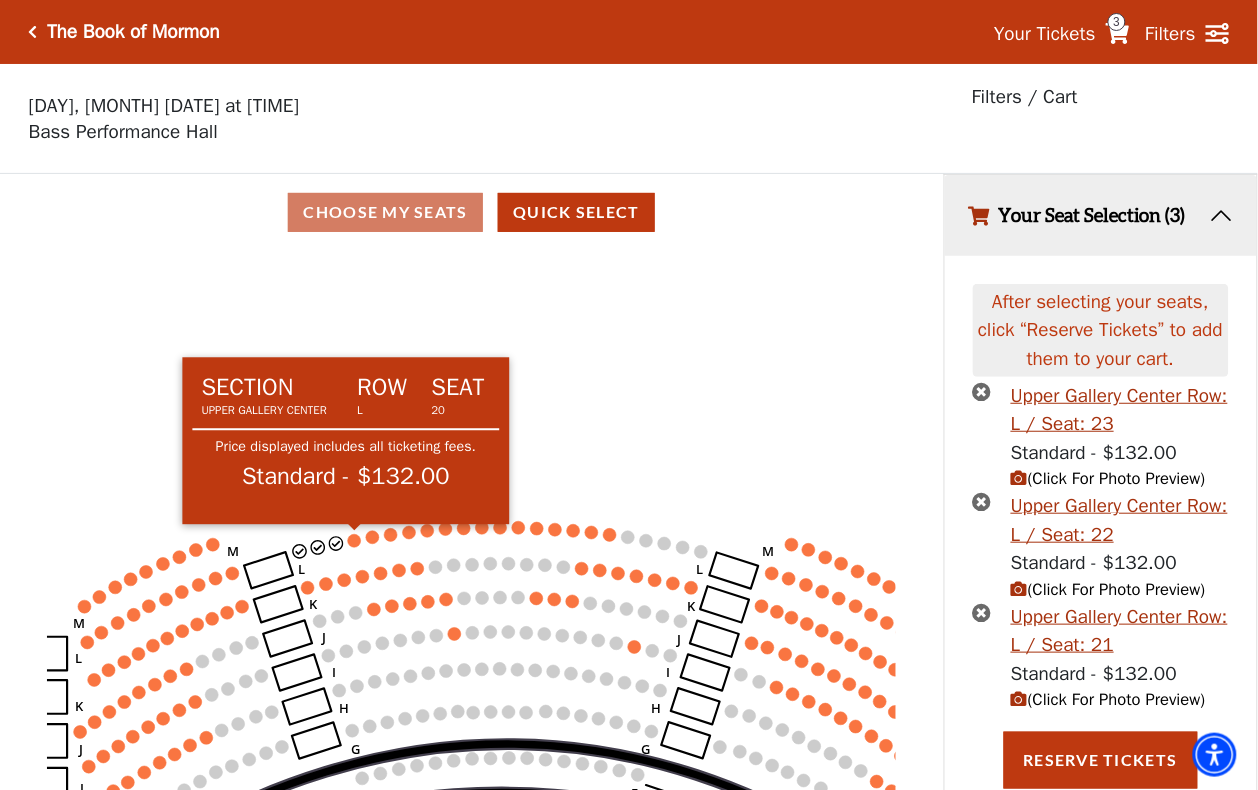 click 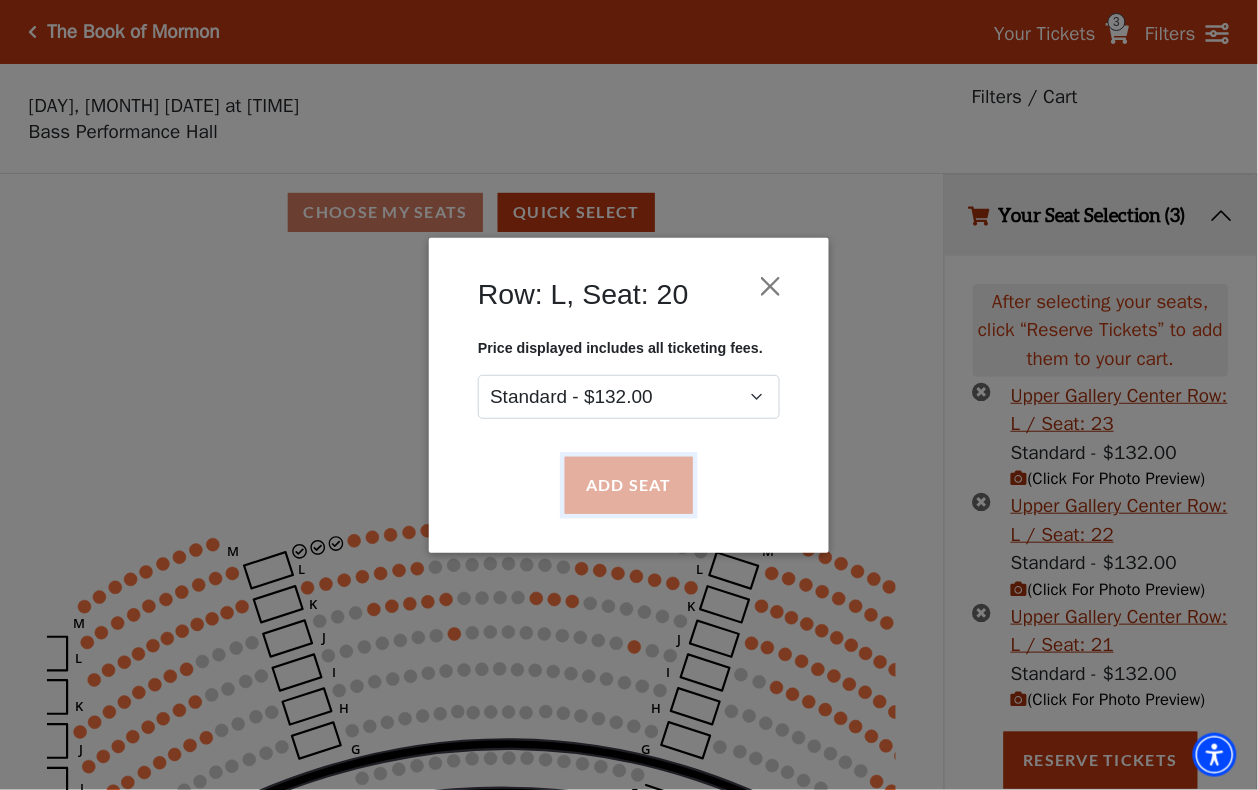 click on "Add Seat" at bounding box center [629, 485] 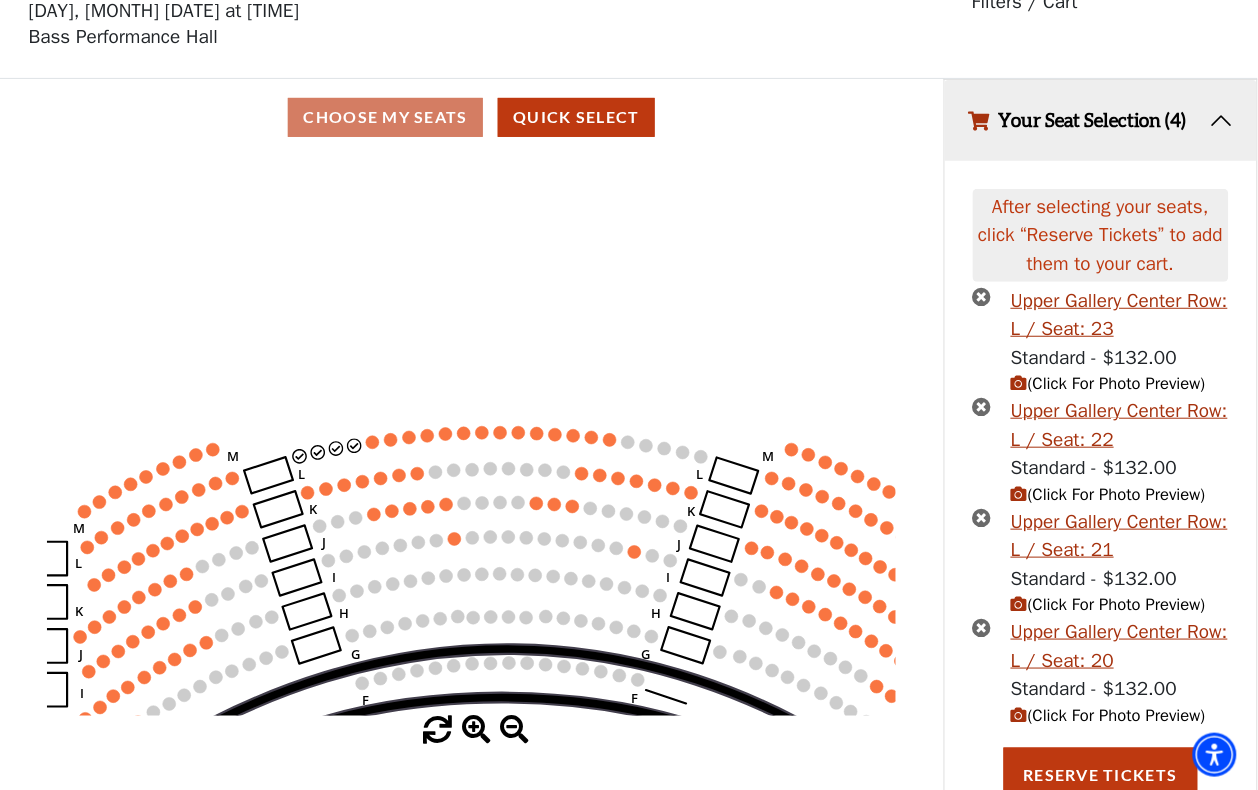 scroll, scrollTop: 108, scrollLeft: 0, axis: vertical 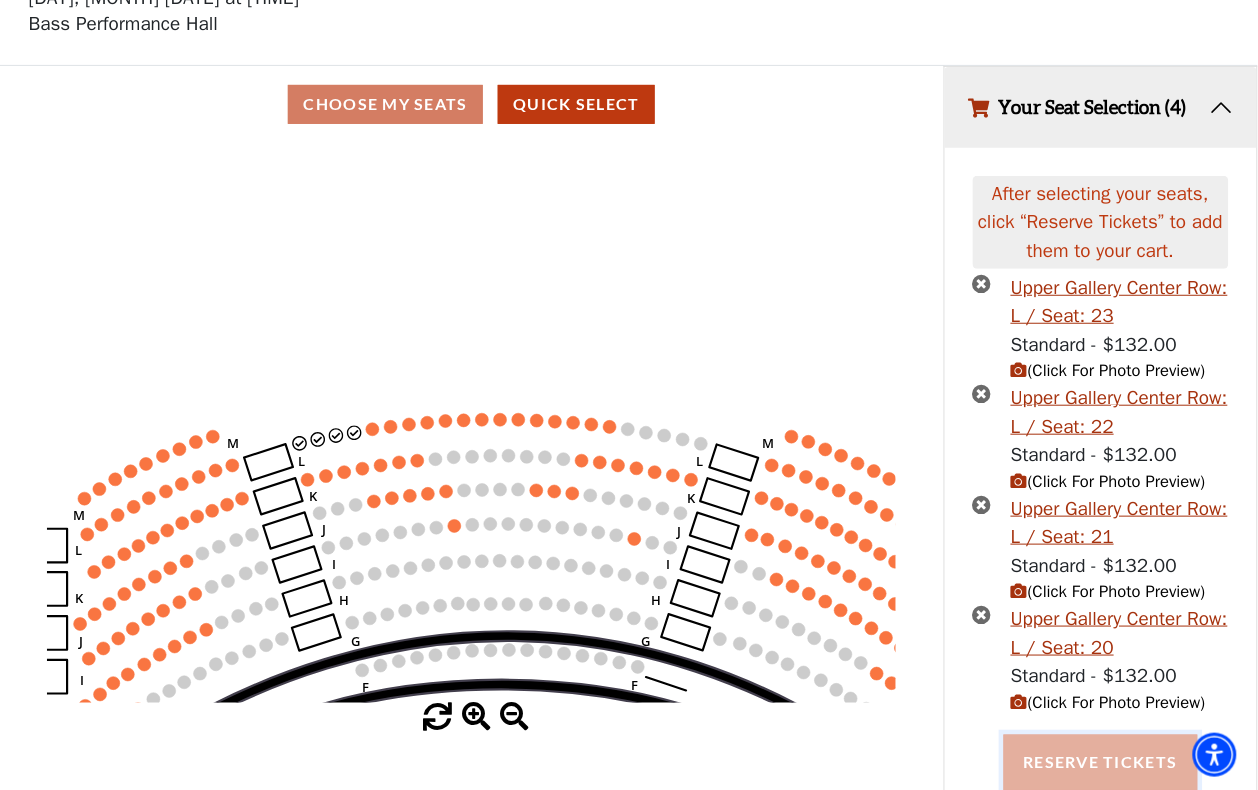 click on "Reserve Tickets" at bounding box center [1101, 763] 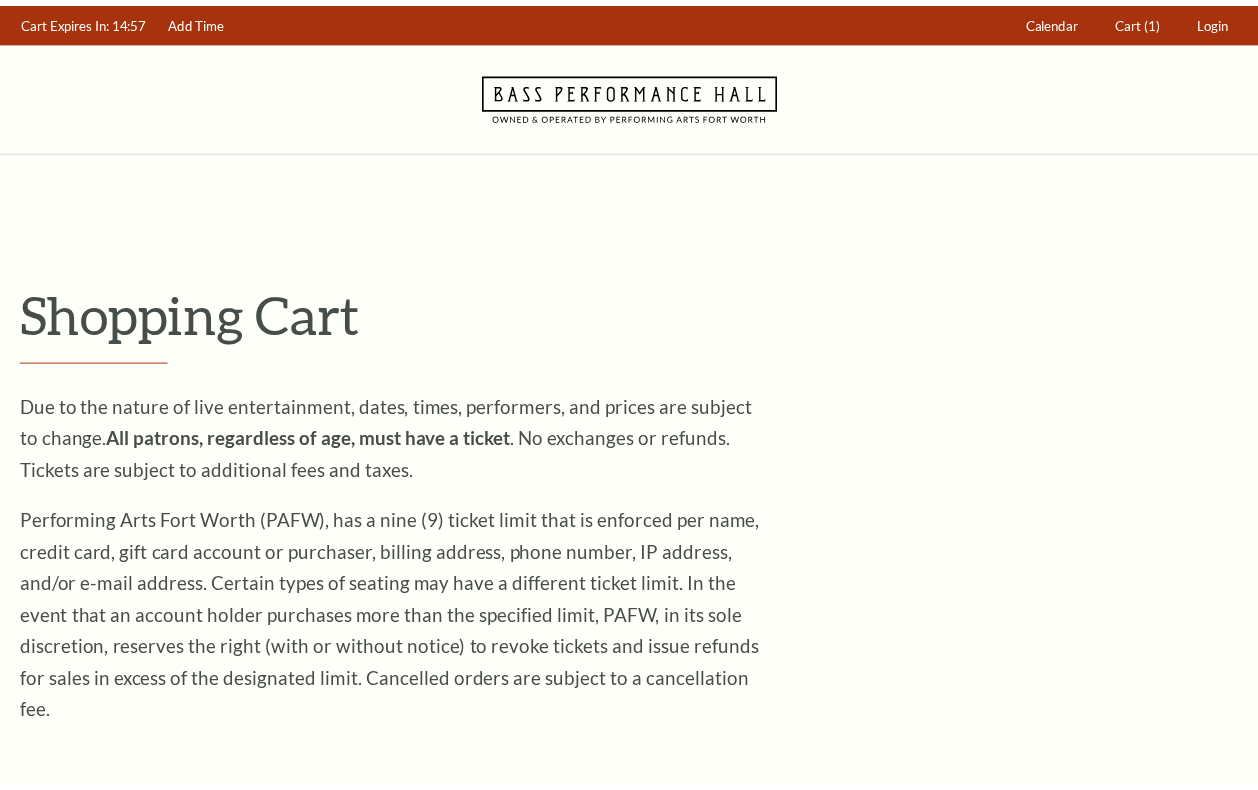 scroll, scrollTop: 0, scrollLeft: 0, axis: both 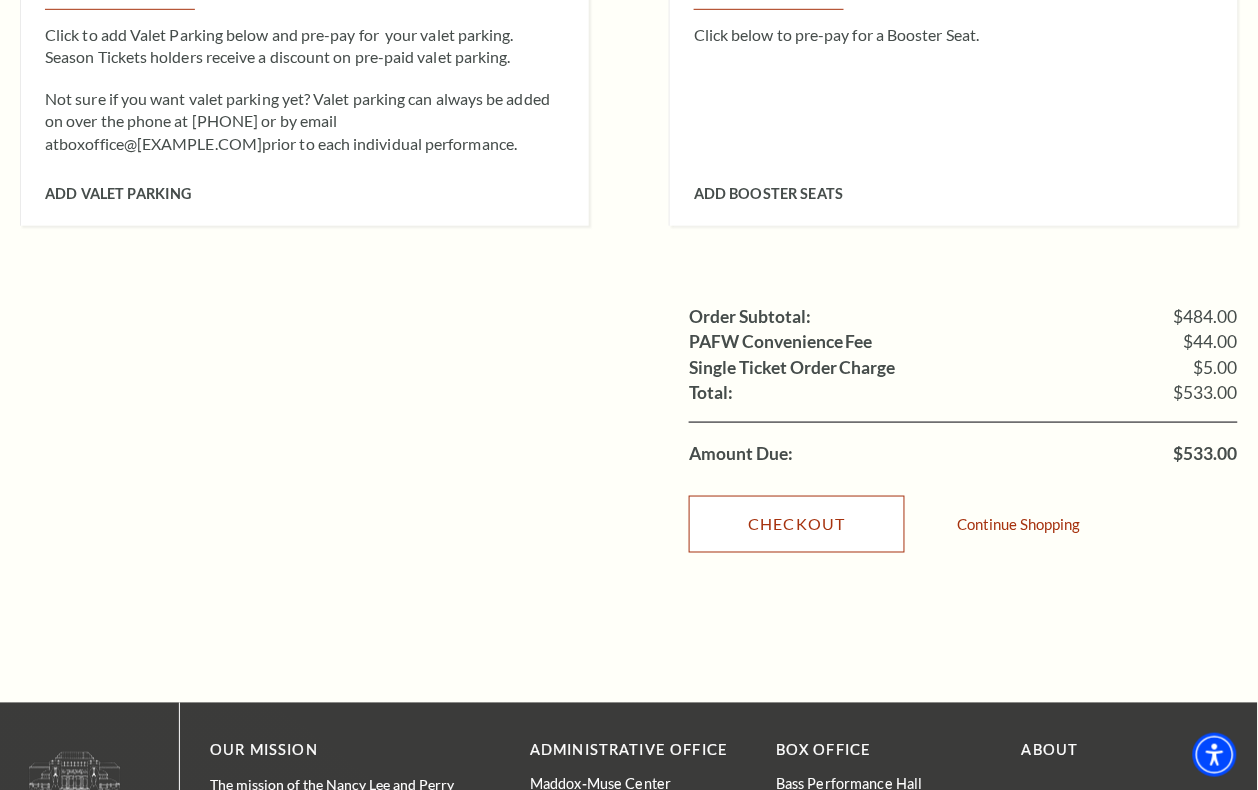 click on "Checkout" at bounding box center [797, 524] 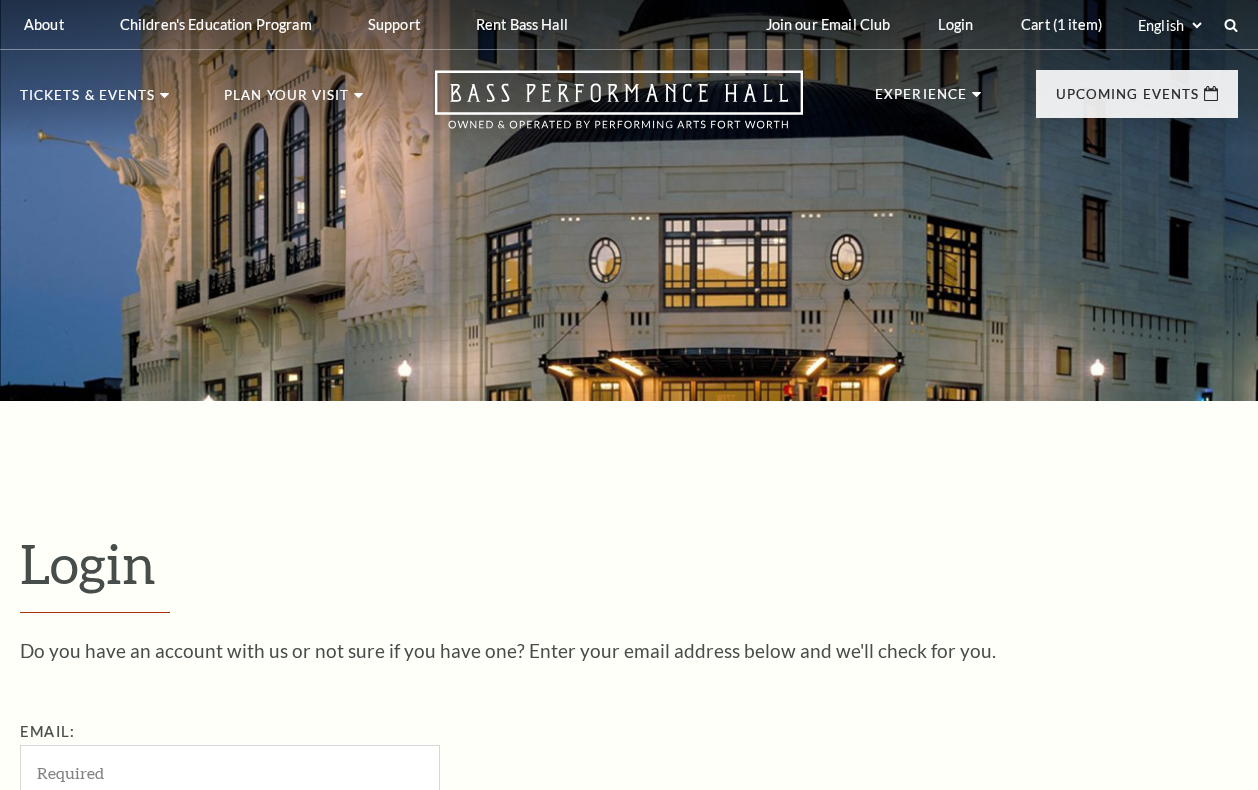 scroll, scrollTop: 220, scrollLeft: 0, axis: vertical 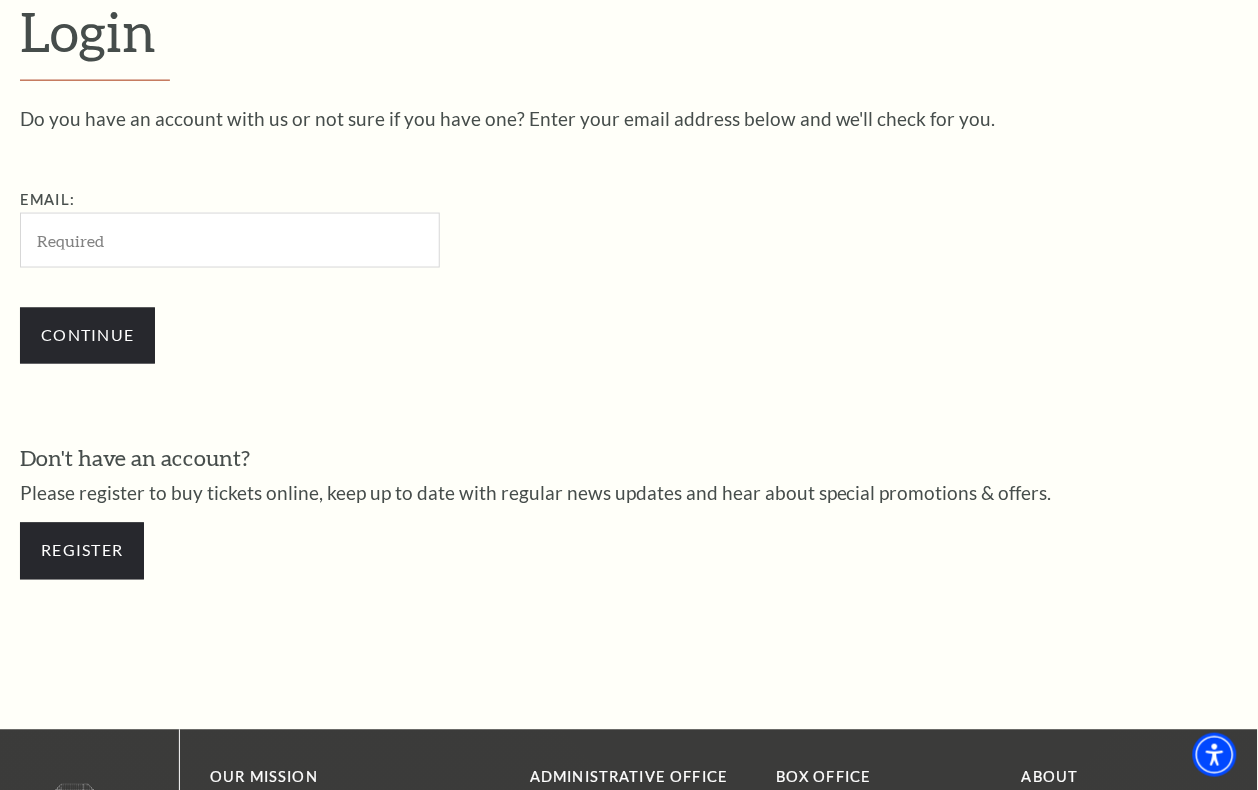 click on "Email:" at bounding box center [230, 240] 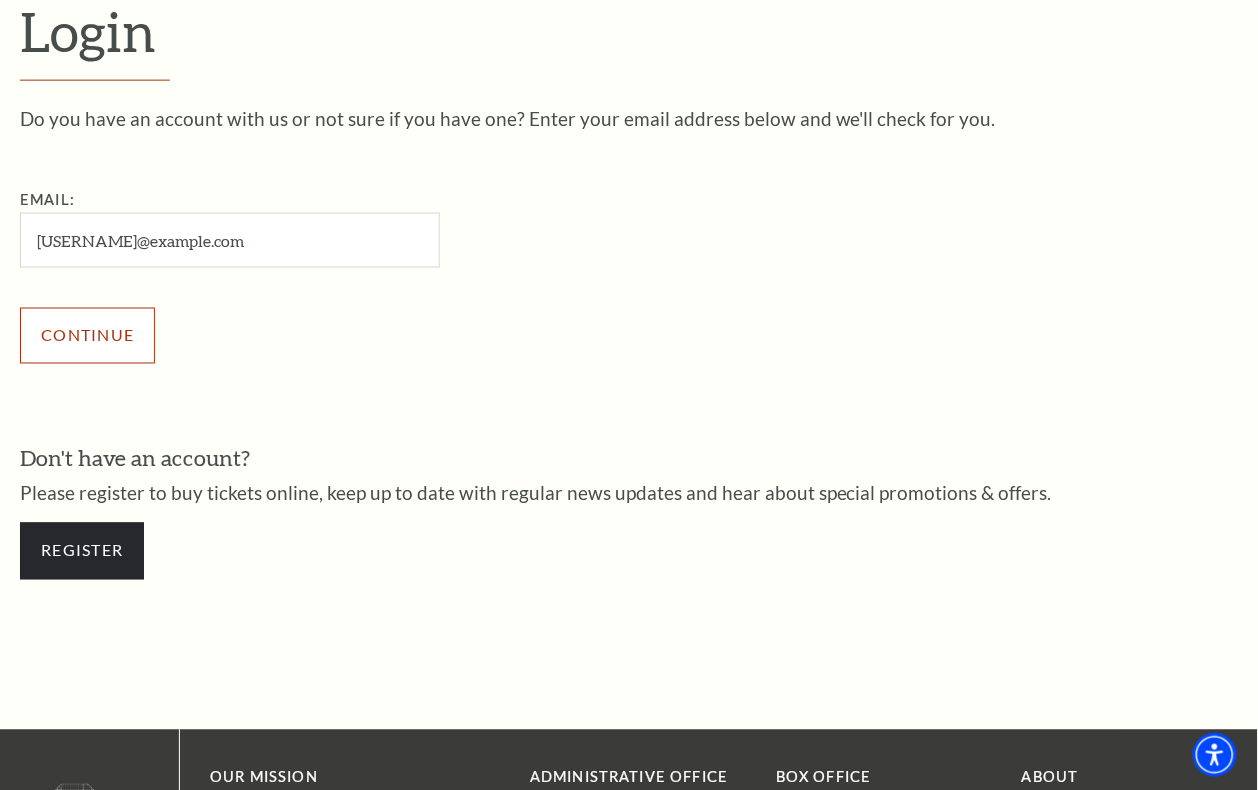 click on "Continue" at bounding box center [87, 336] 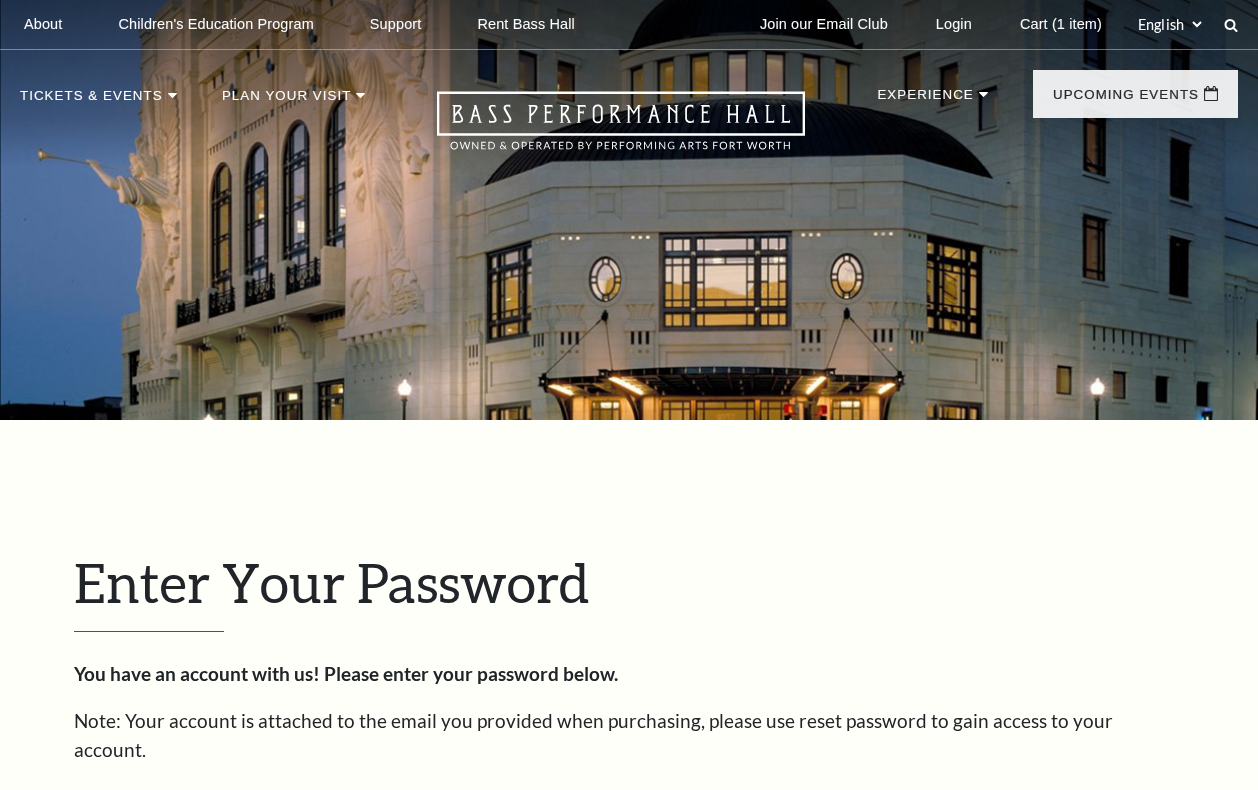 scroll, scrollTop: 550, scrollLeft: 0, axis: vertical 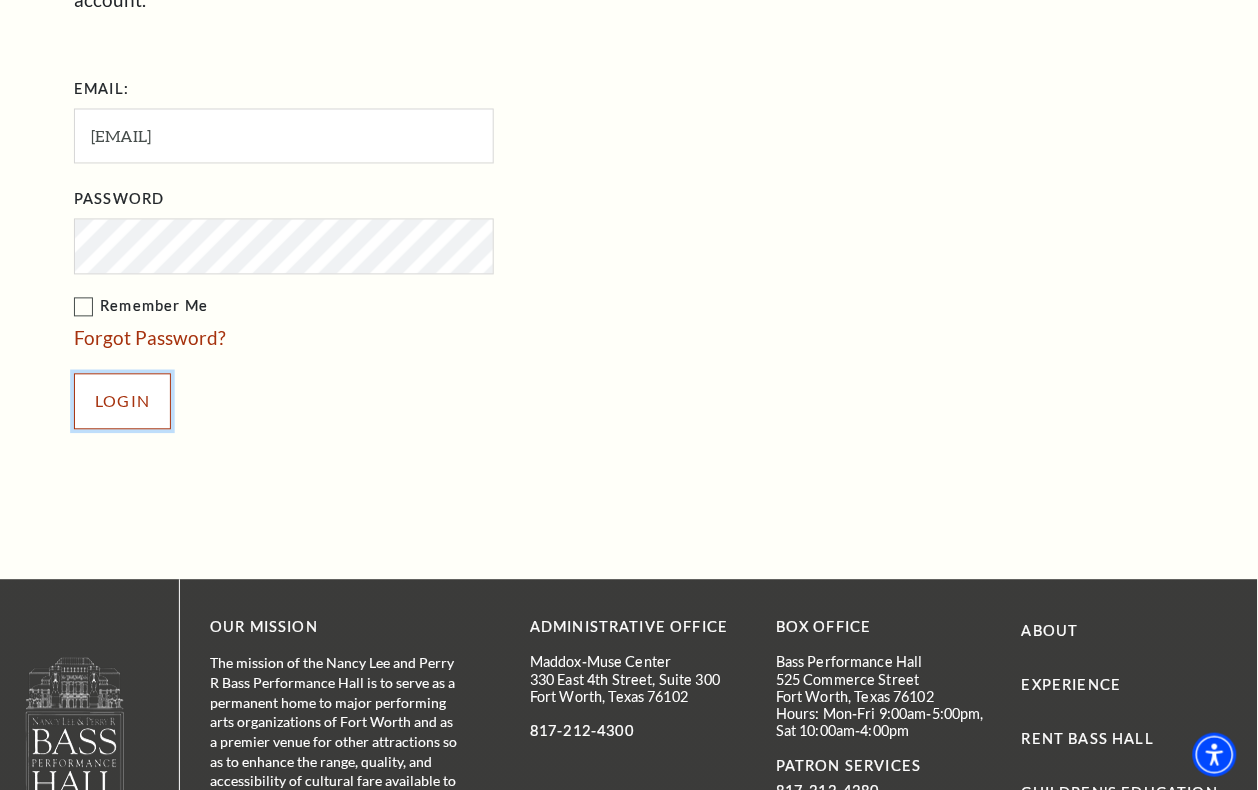 click on "Login" at bounding box center (122, 402) 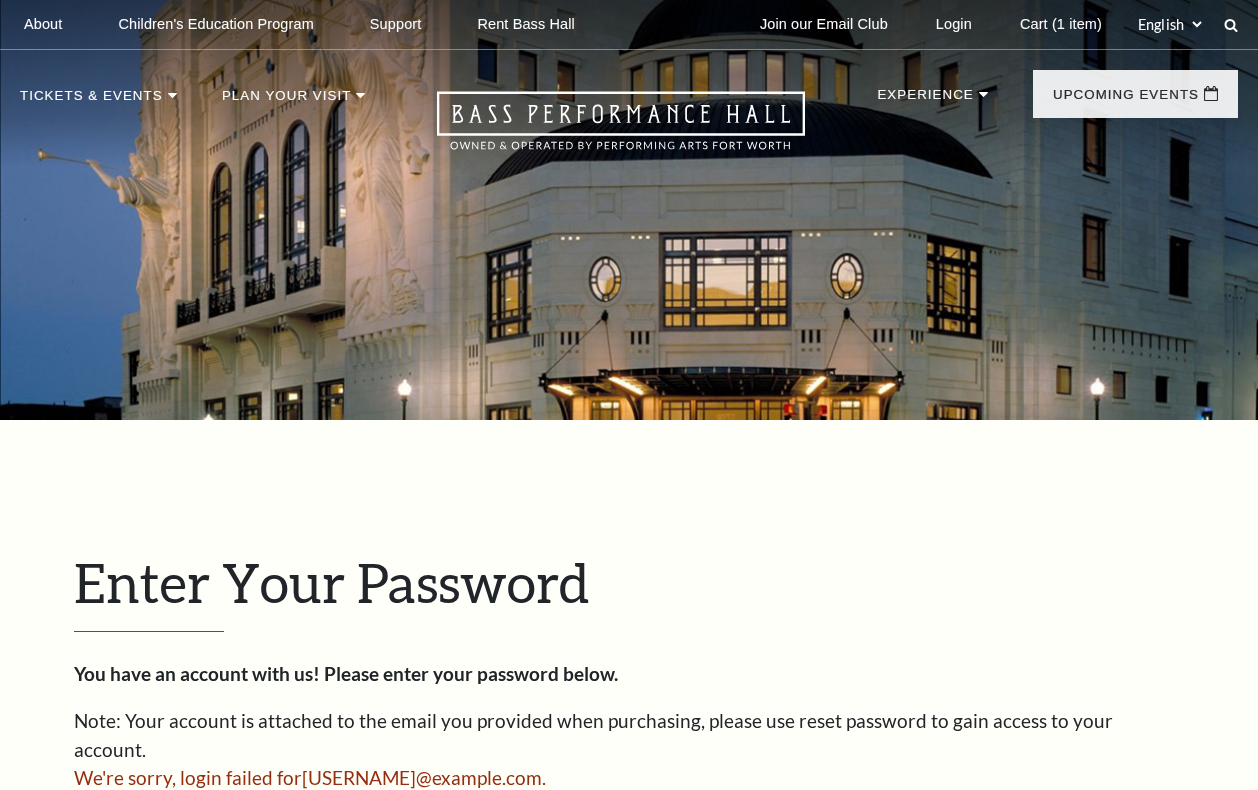 scroll, scrollTop: 602, scrollLeft: 0, axis: vertical 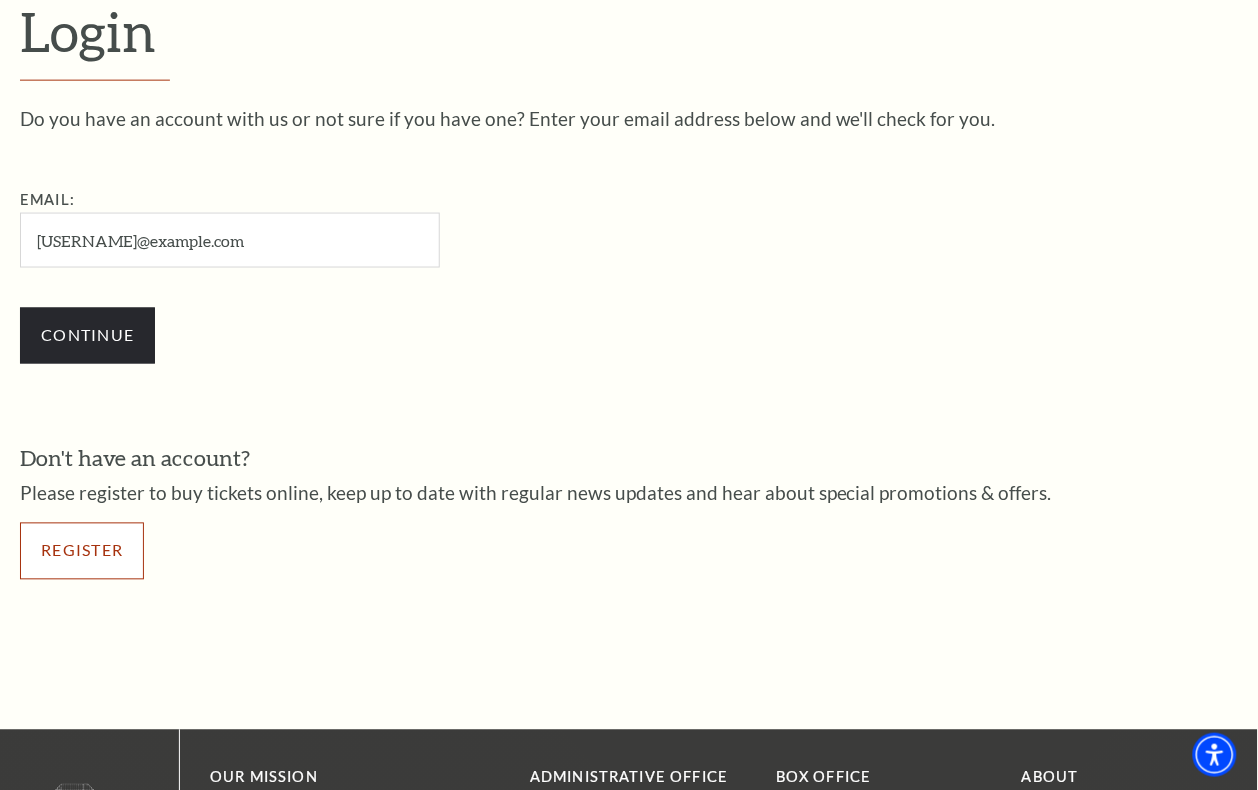 click on "Register" at bounding box center [82, 551] 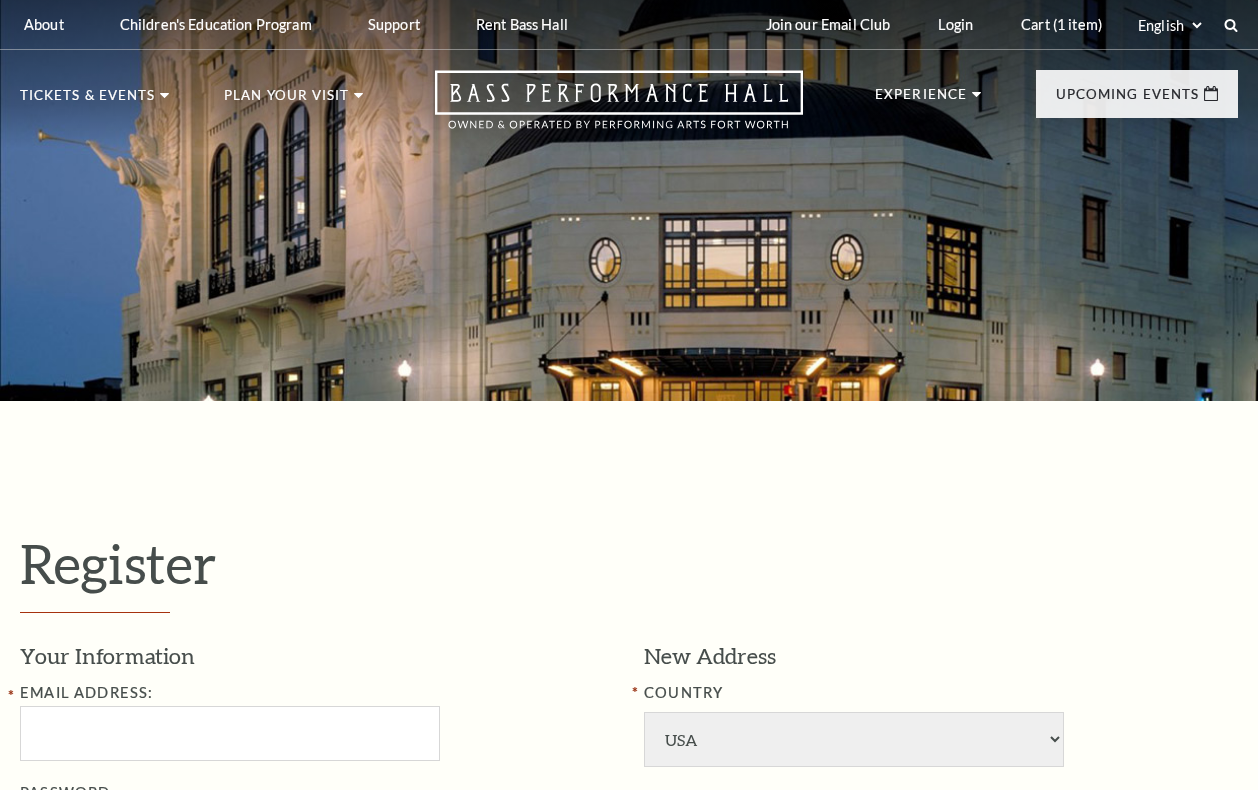 select on "1" 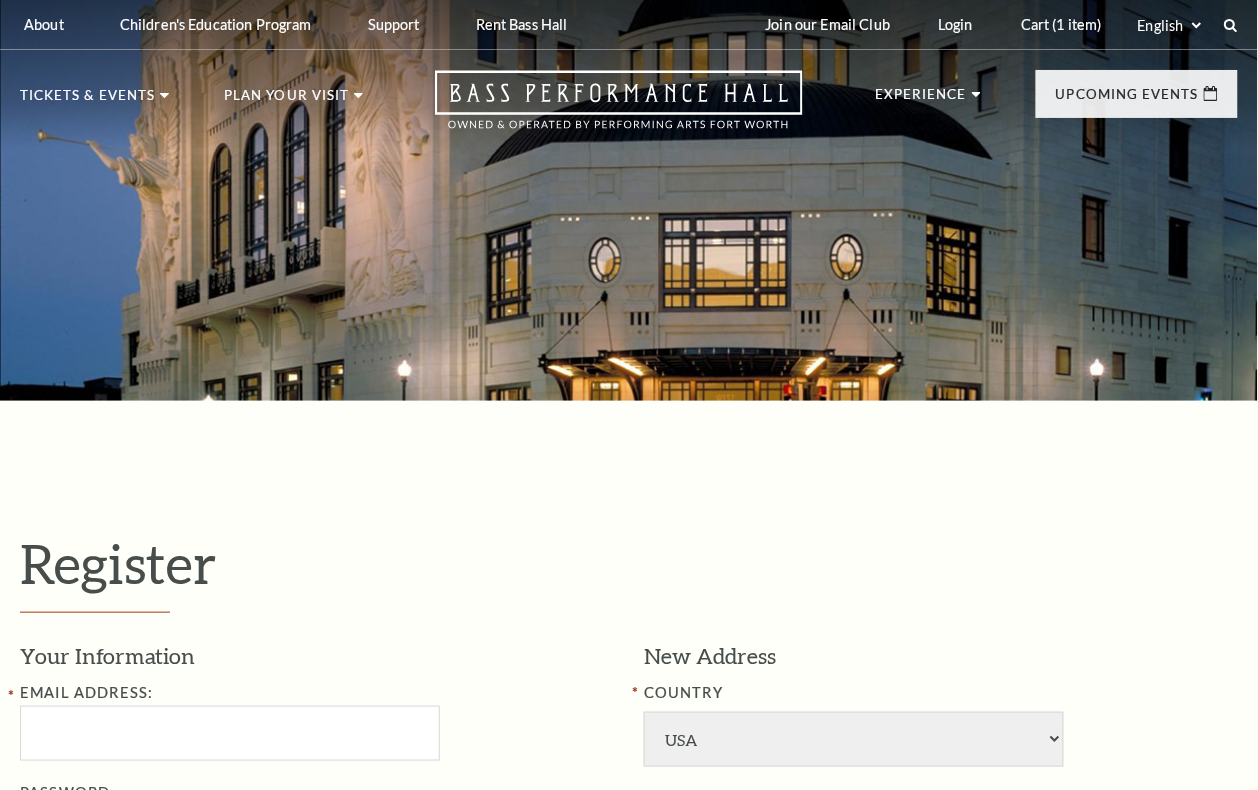 scroll, scrollTop: 0, scrollLeft: 0, axis: both 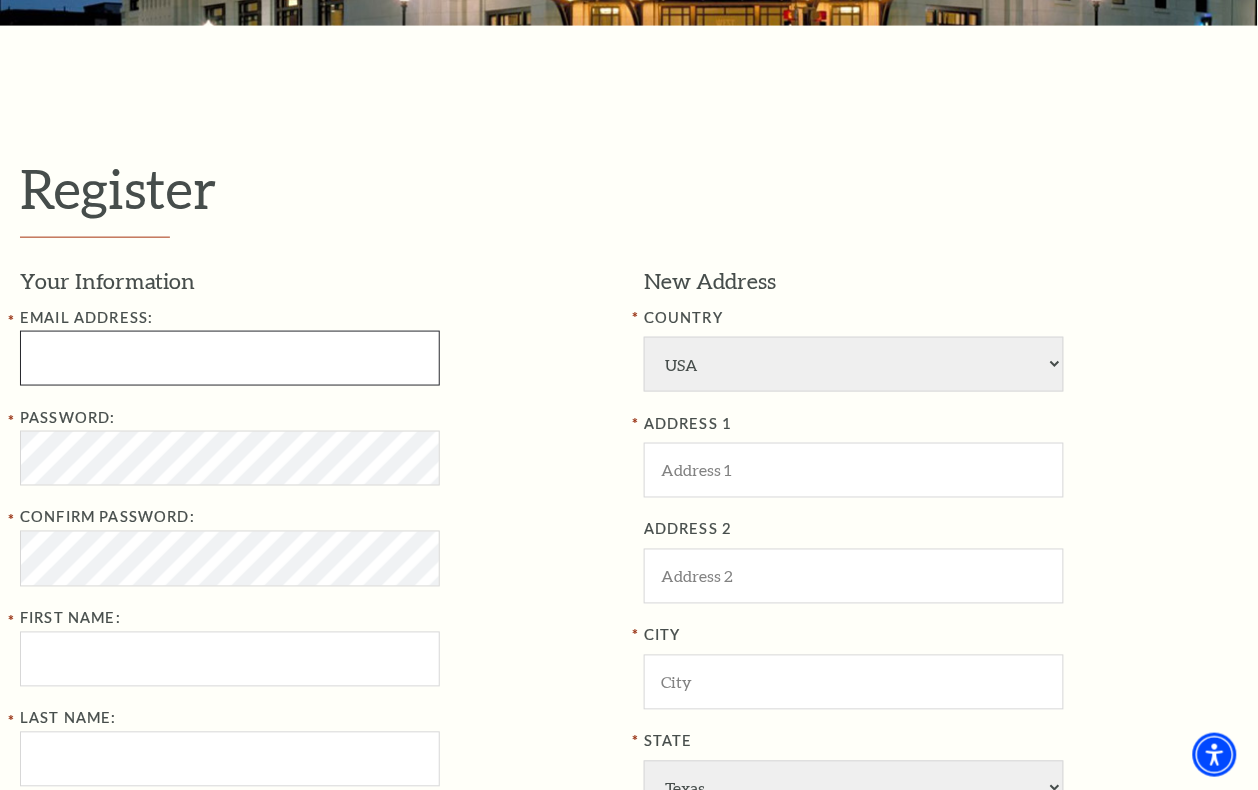 click at bounding box center (230, 358) 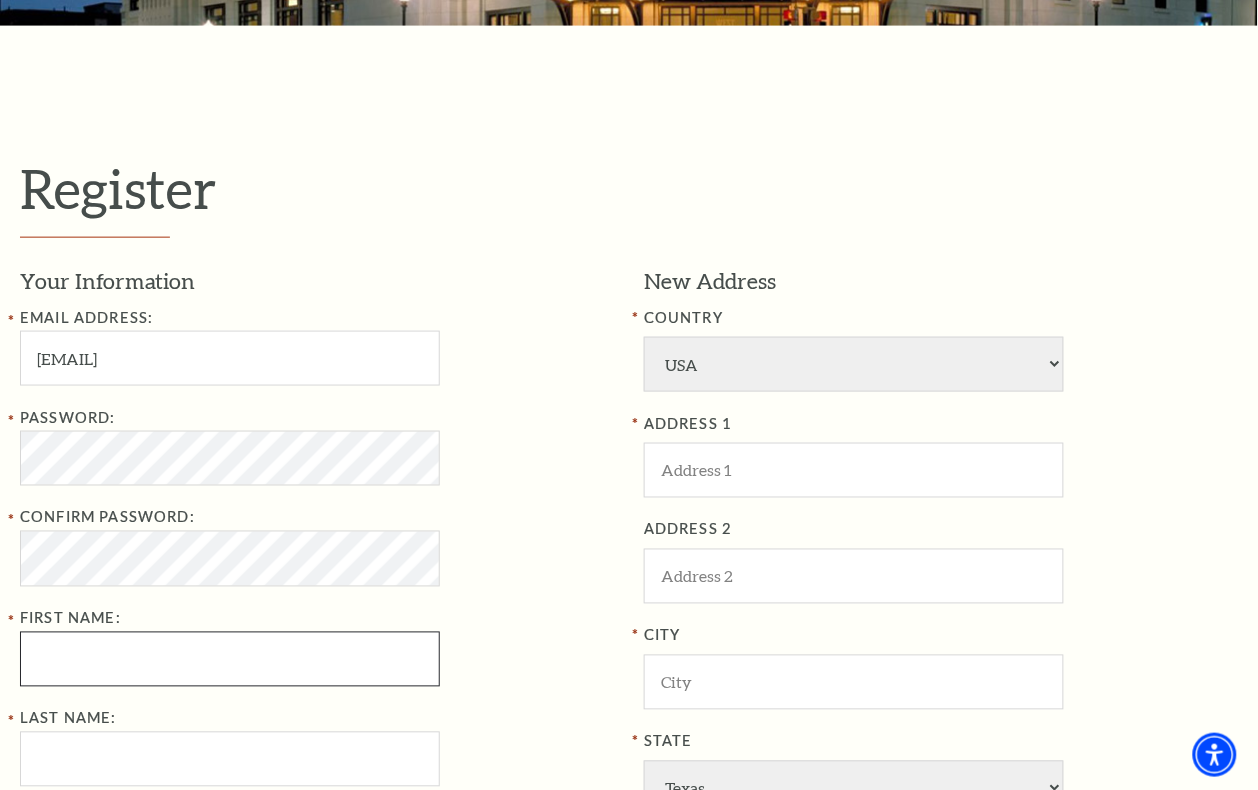 type on "[LAST]" 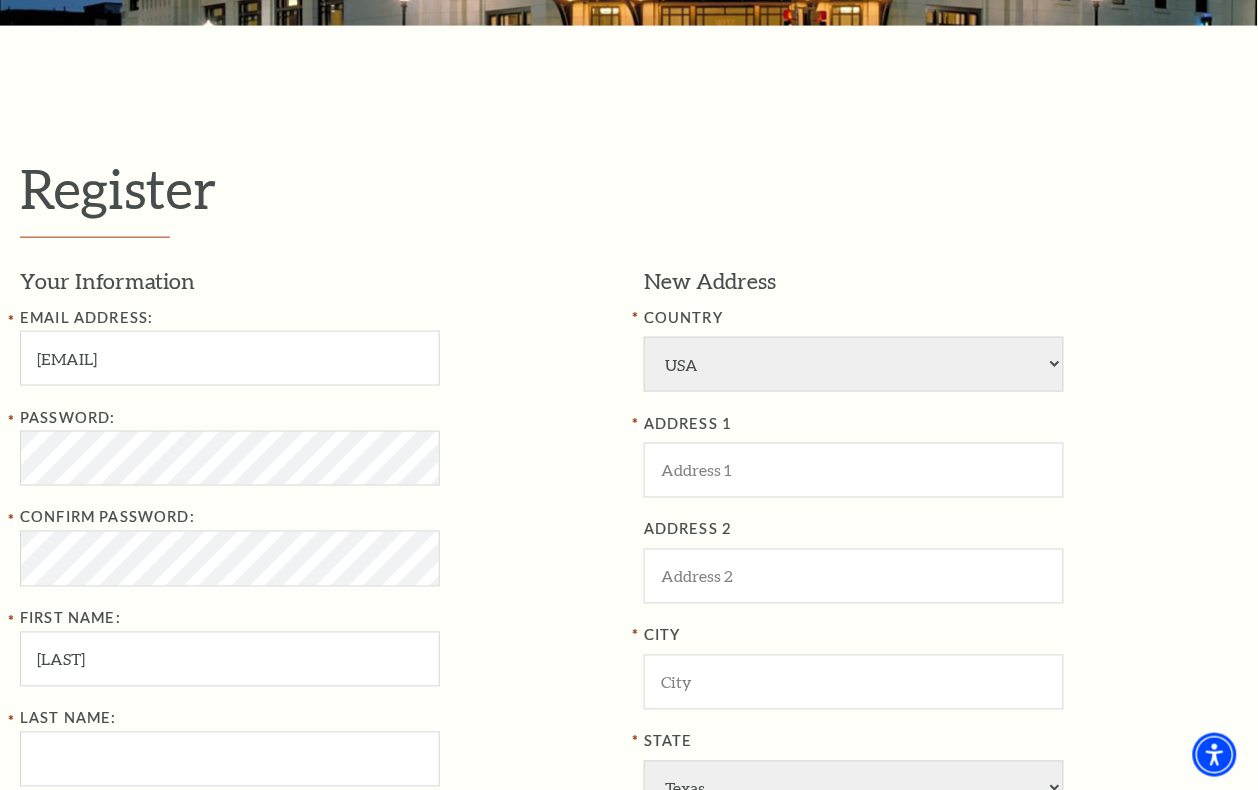 type on "[FIRST]" 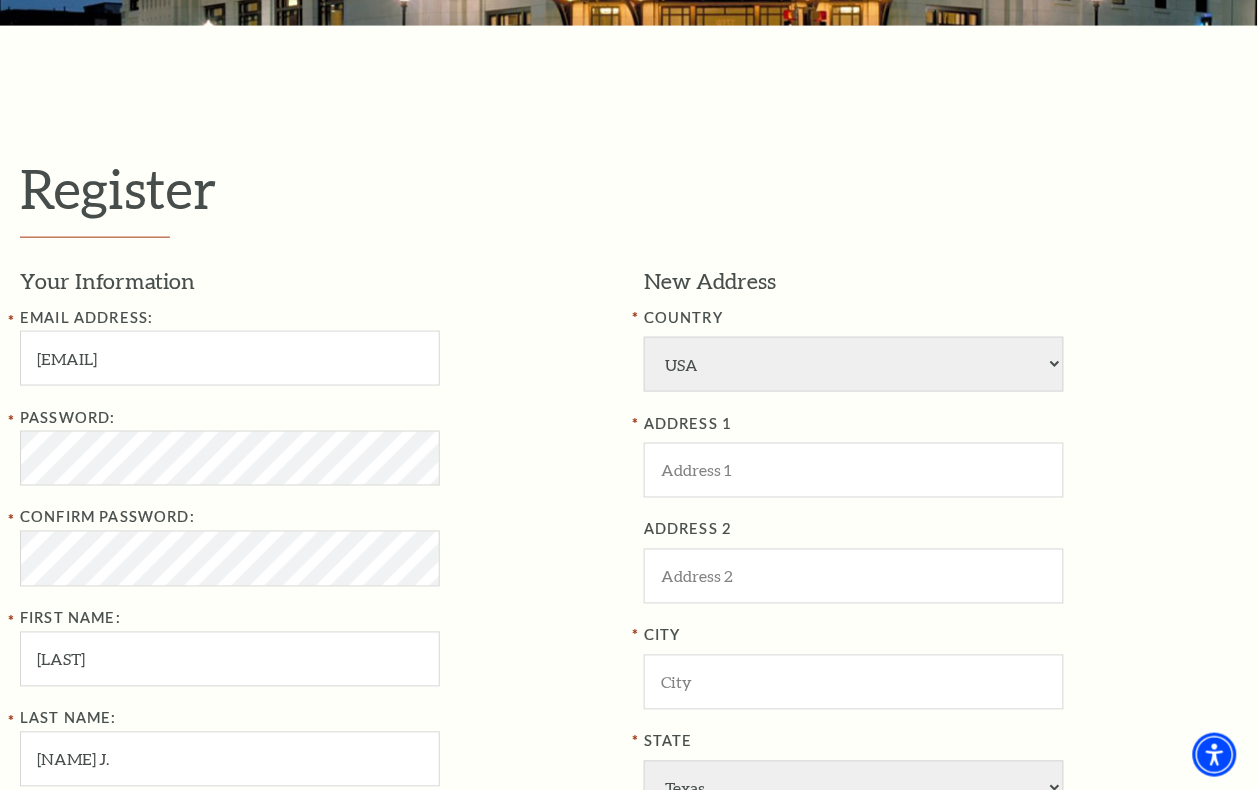 type on "8188039176" 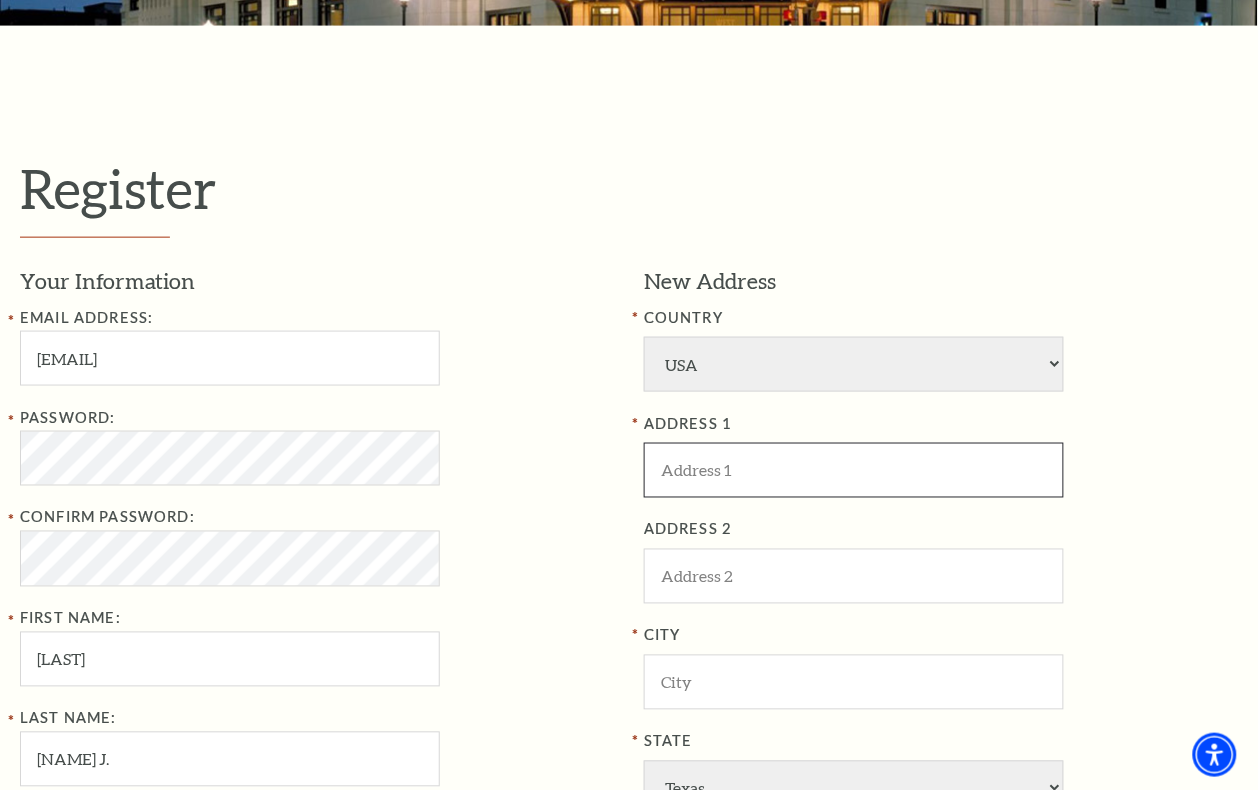 type on "[NUMBER] [STREET]" 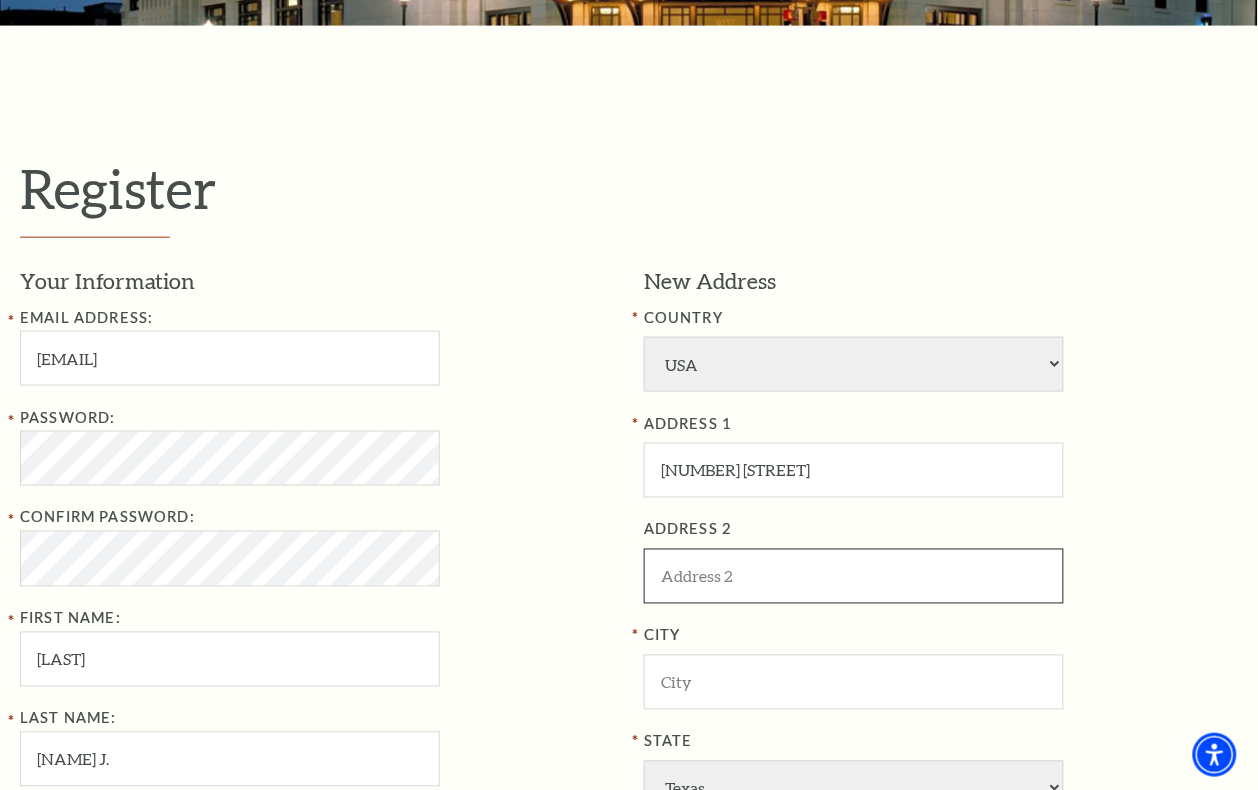 type on "[CITY], [STATE] [POSTAL_CODE]" 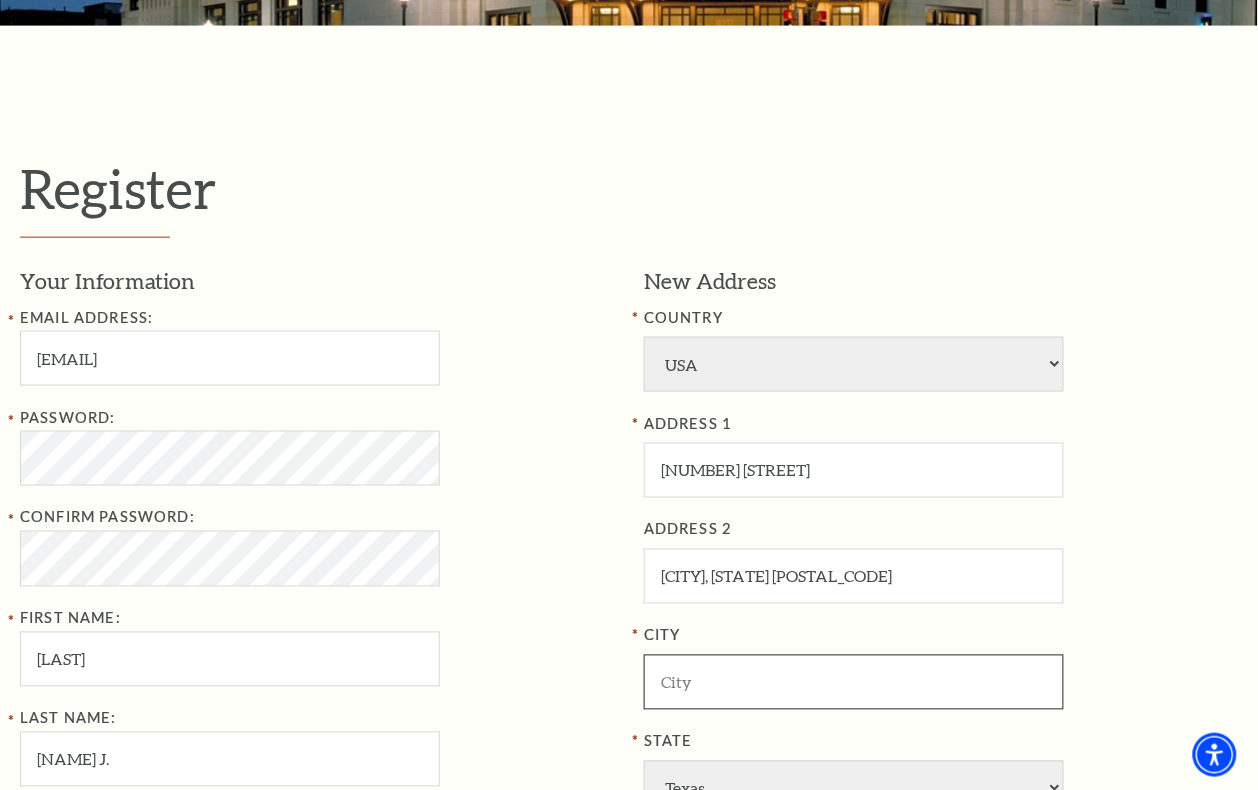 type on "[CITY]" 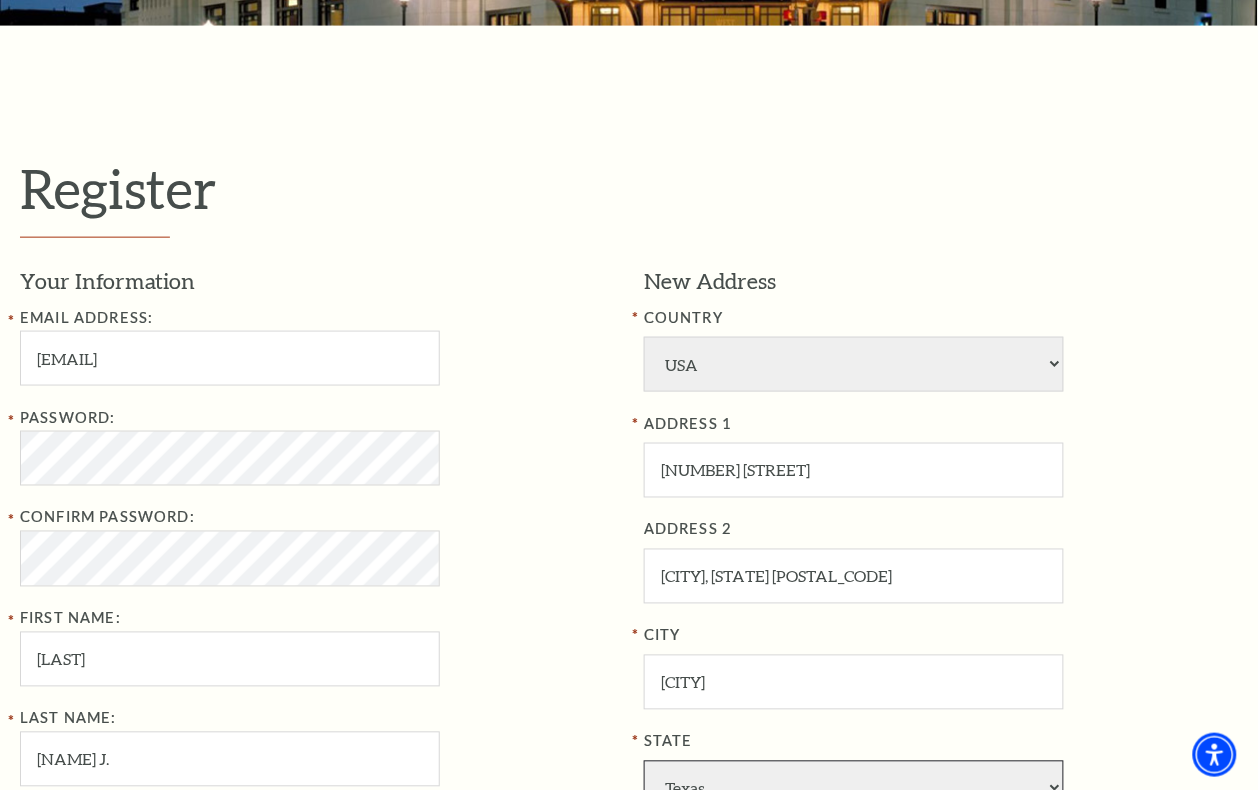 select on "PA" 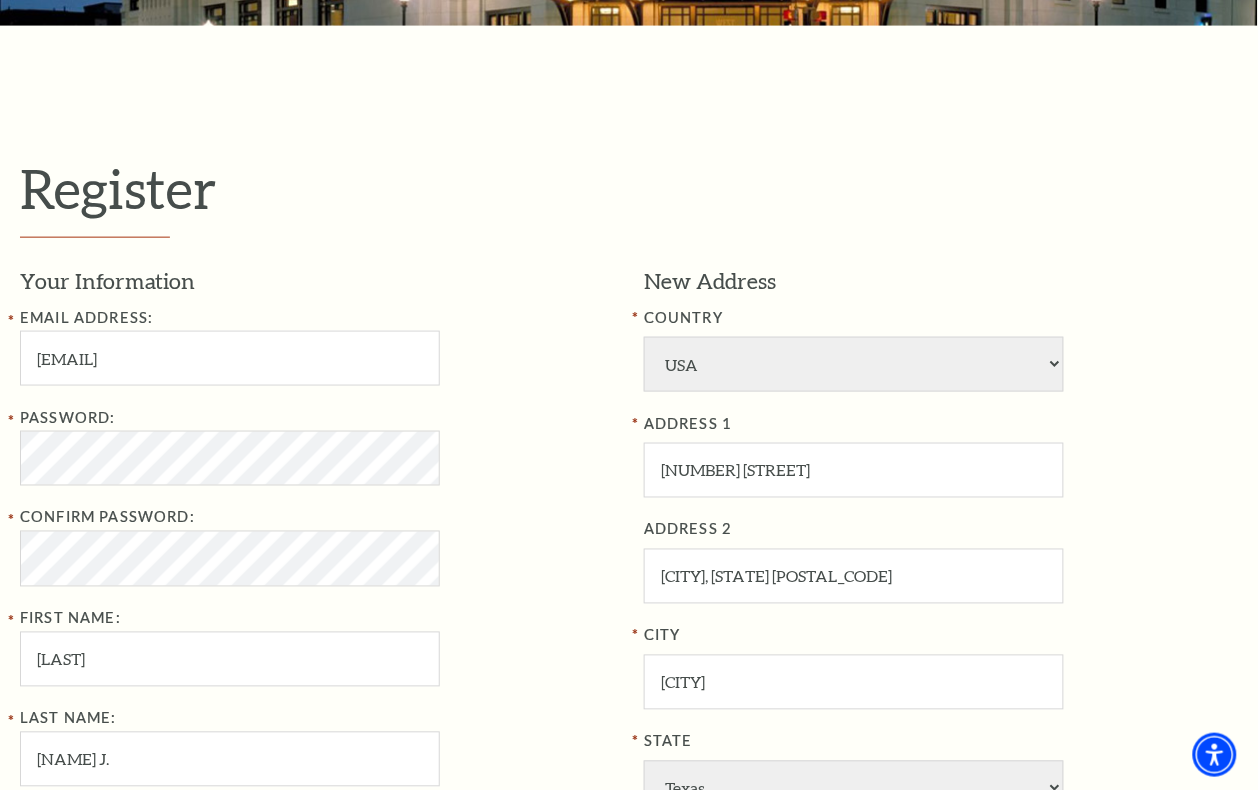 type on "90017" 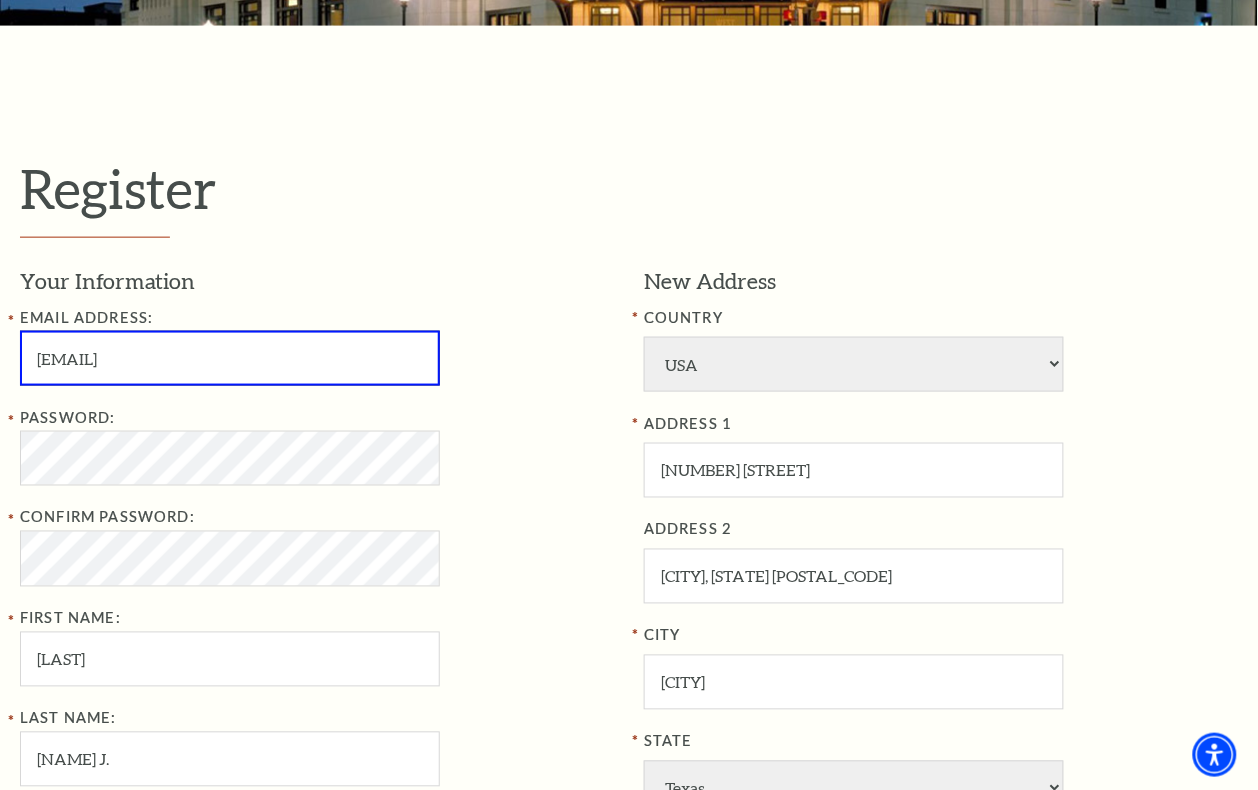 paste on "Huunmdre4rg@@1" 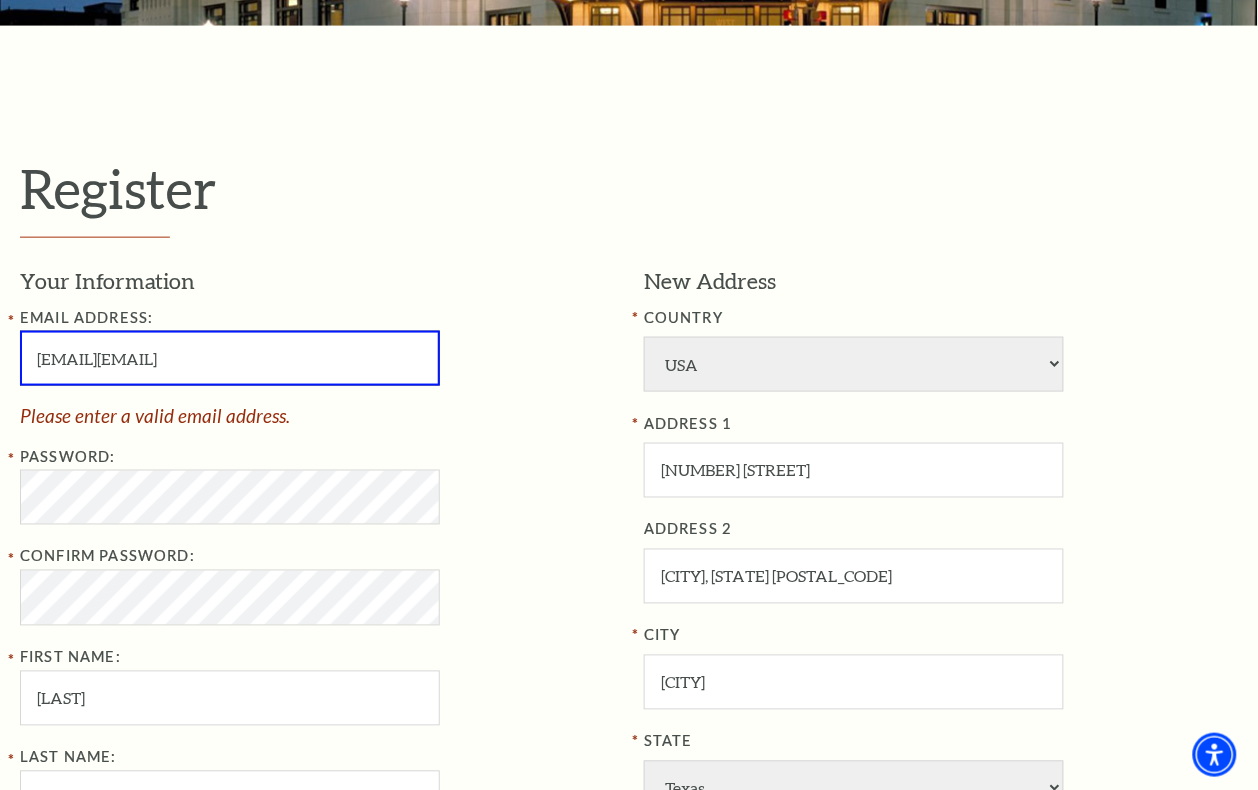 drag, startPoint x: 362, startPoint y: 350, endPoint x: 266, endPoint y: 335, distance: 97.16481 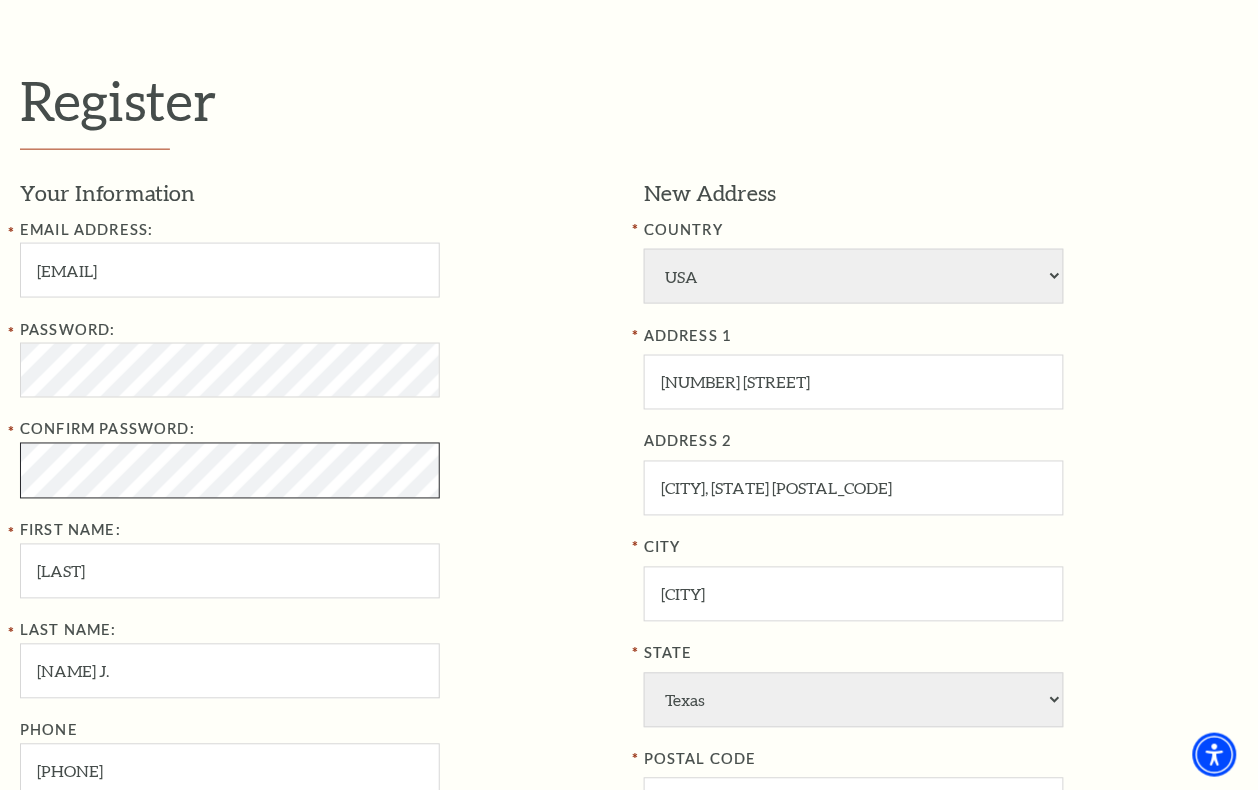 scroll, scrollTop: 750, scrollLeft: 0, axis: vertical 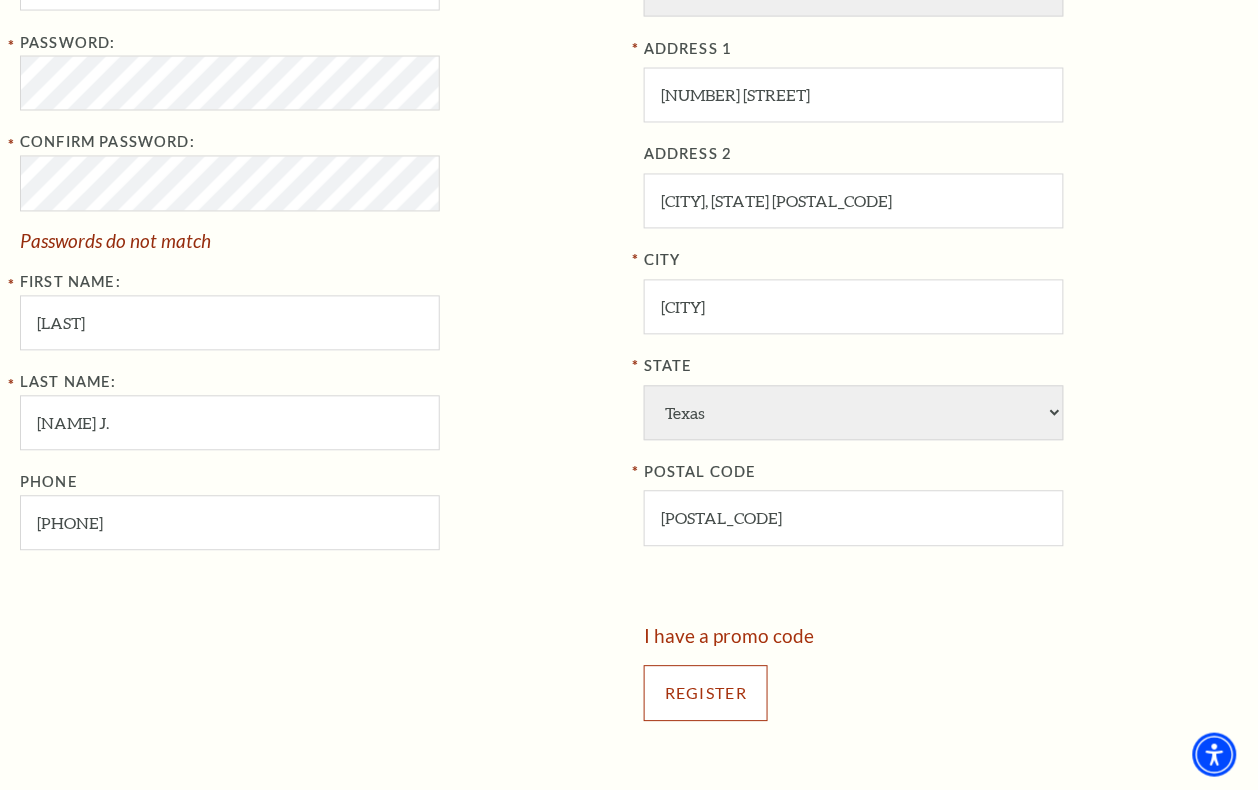 click on "Register" at bounding box center [706, 694] 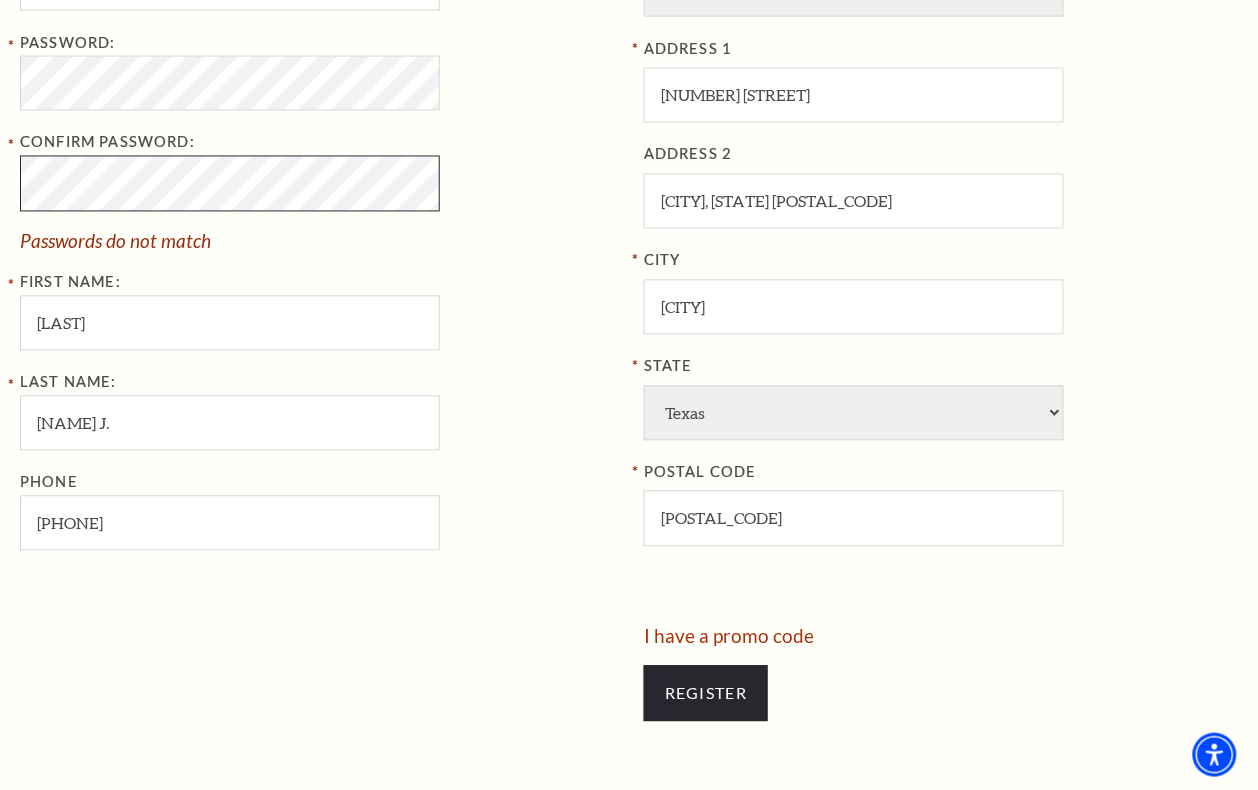 click on "Skip to main content Enable accessibility for low vision Open the accessibility menu
*{
pointer-events: fill;
}
Select: English Español
Tickets & Events
Now On Sale
Parking" at bounding box center (629, -355) 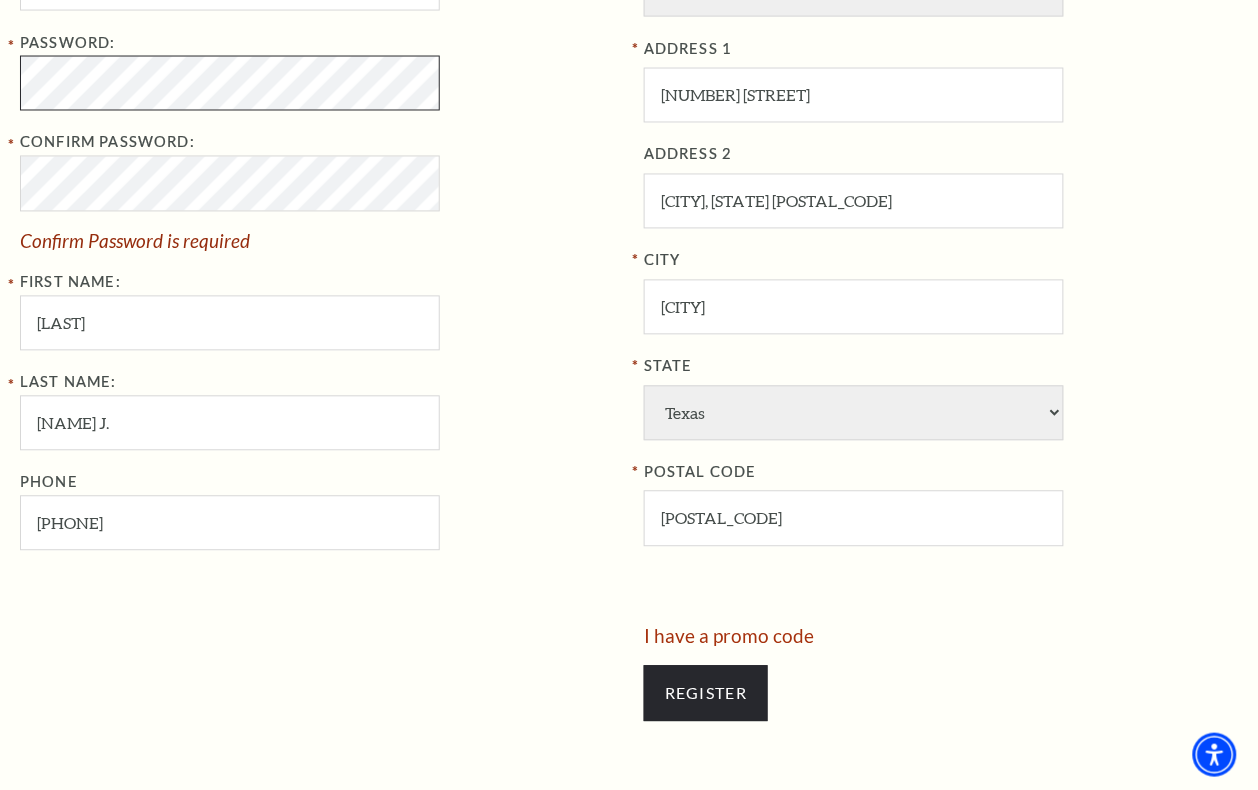 click on "Skip to main content Enable accessibility for low vision Open the accessibility menu
*{
pointer-events: fill;
}
Select: English Español
Tickets & Events
Now On Sale
Parking" at bounding box center (629, -355) 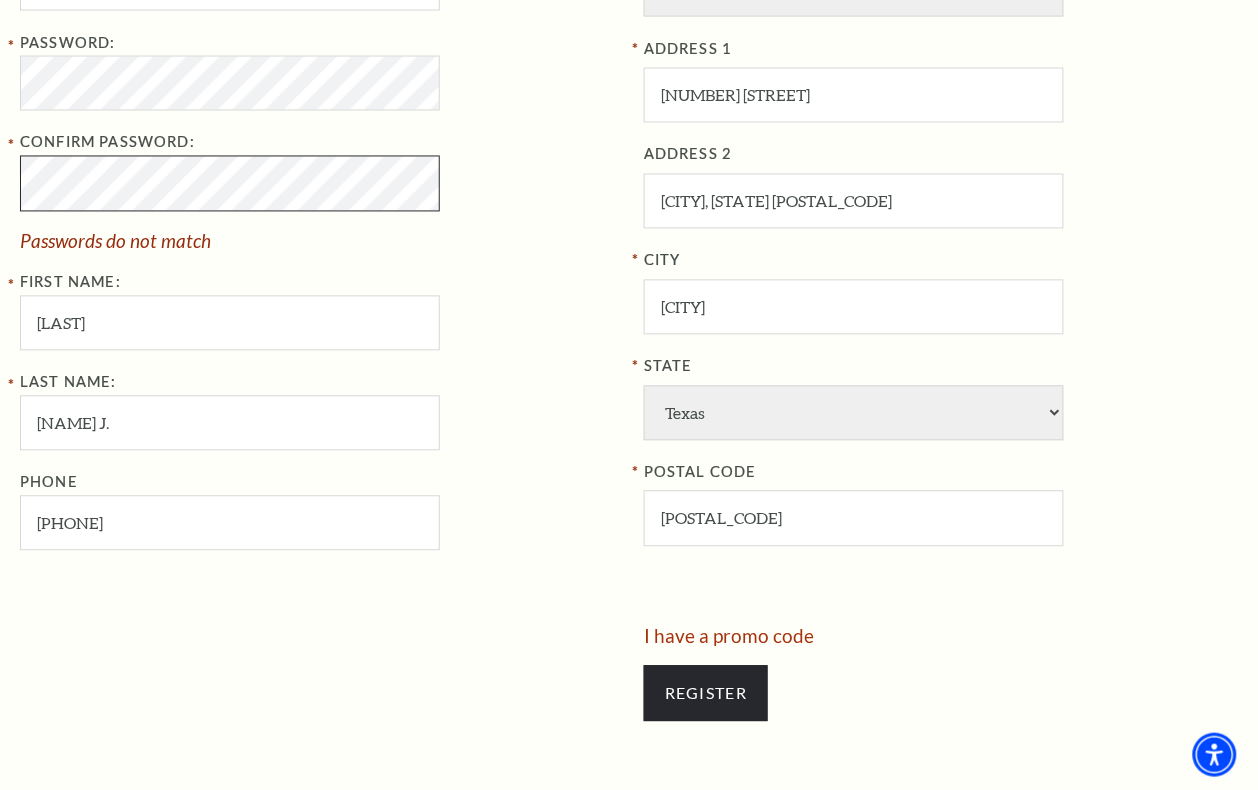 click on "Skip to main content Enable accessibility for low vision Open the accessibility menu
*{
pointer-events: fill;
}
Select: English Español
Tickets & Events
Now On Sale
Parking" at bounding box center [629, -355] 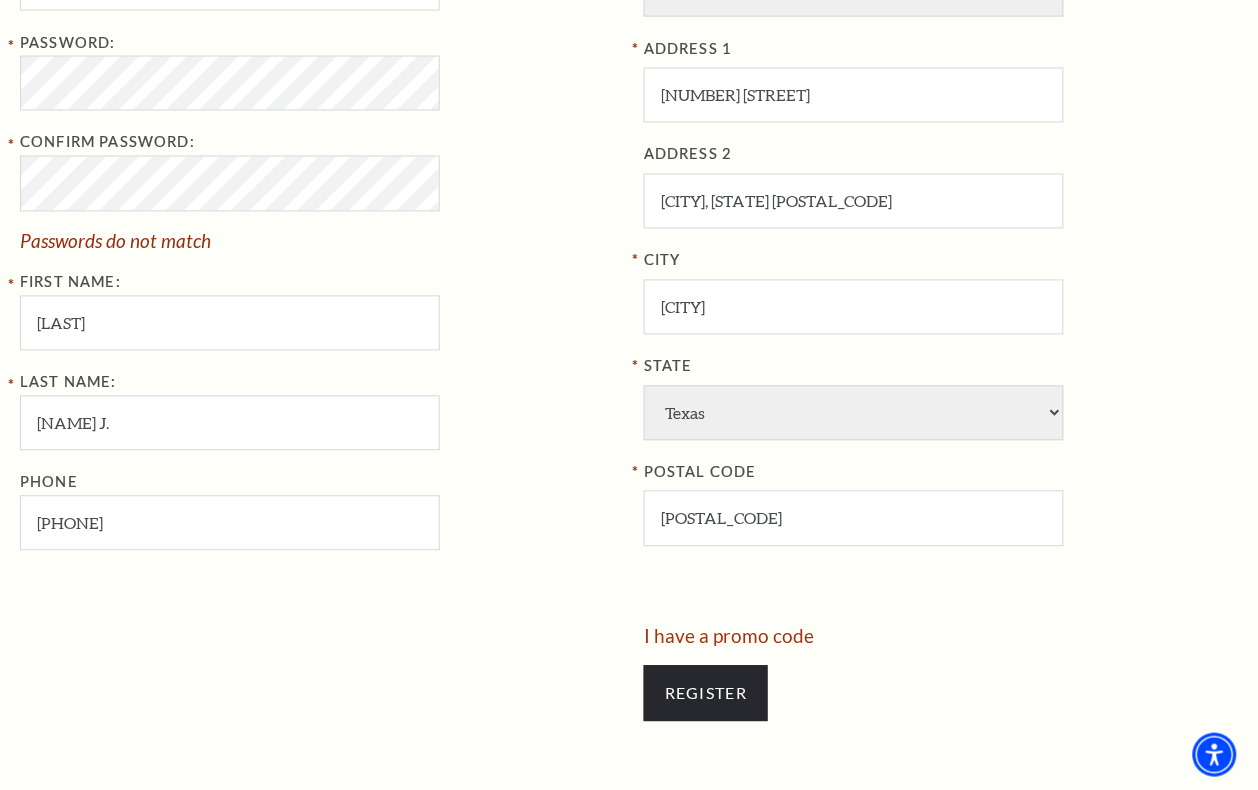 click on "Password:       Confirm Password:     Passwords do not match   First Name:   Armstrong" at bounding box center [317, 191] 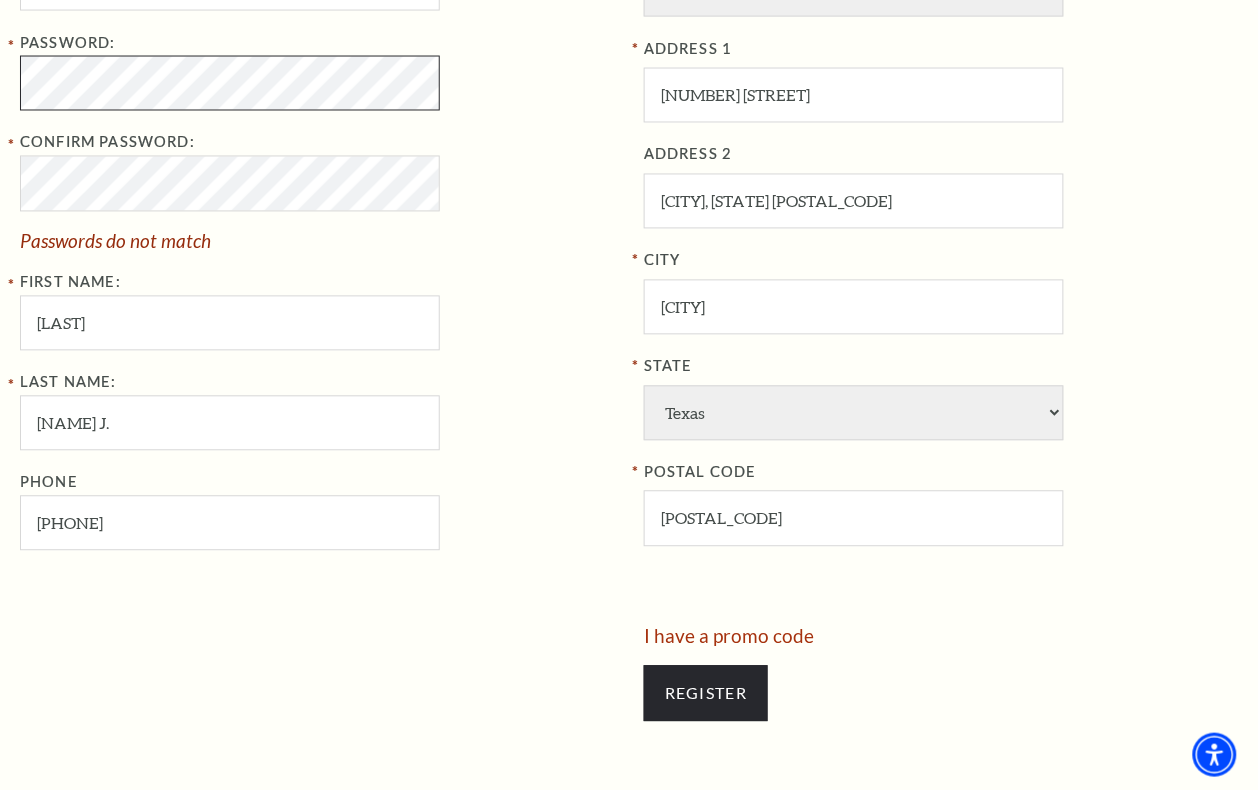 click on "Skip to main content Enable accessibility for low vision Open the accessibility menu
*{
pointer-events: fill;
}
Select: English Español
Tickets & Events
Now On Sale
Parking" at bounding box center [629, -355] 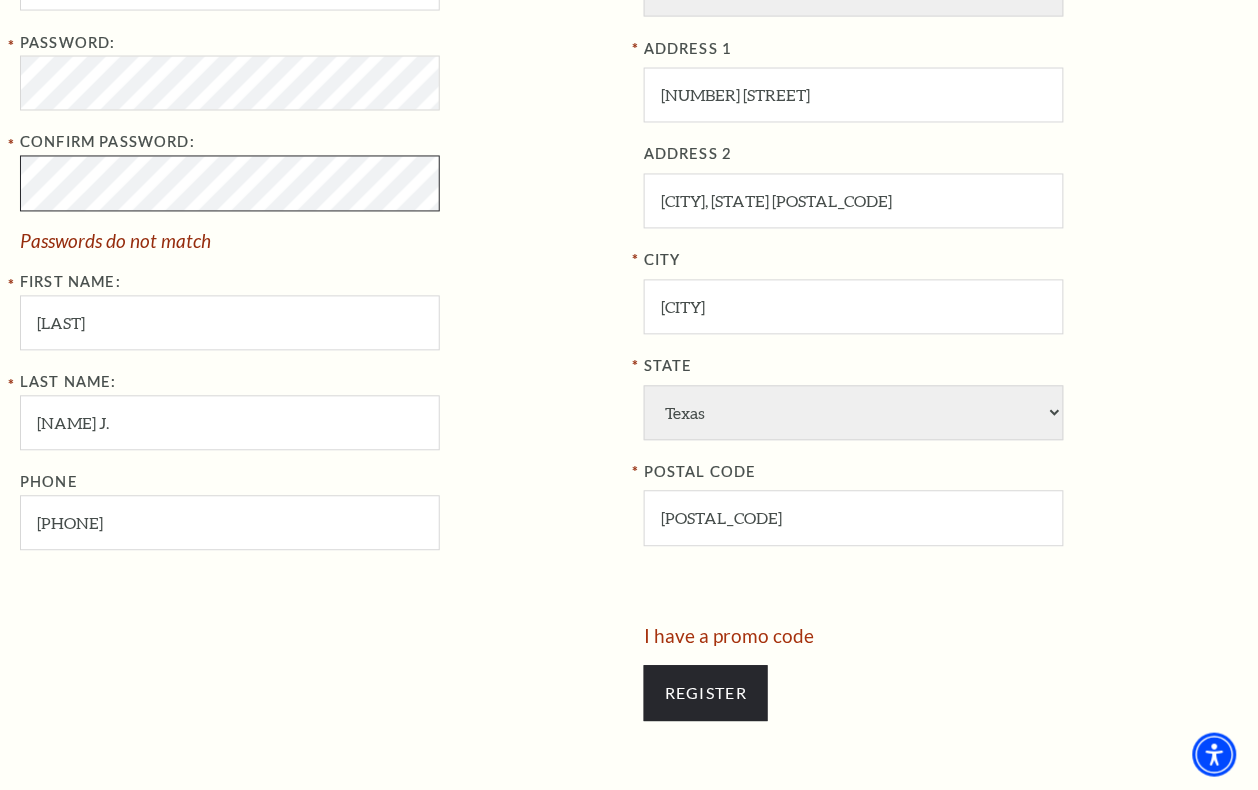 click on "Skip to main content Enable accessibility for low vision Open the accessibility menu
*{
pointer-events: fill;
}
Select: English Español
Tickets & Events
Now On Sale
Parking" at bounding box center (629, -355) 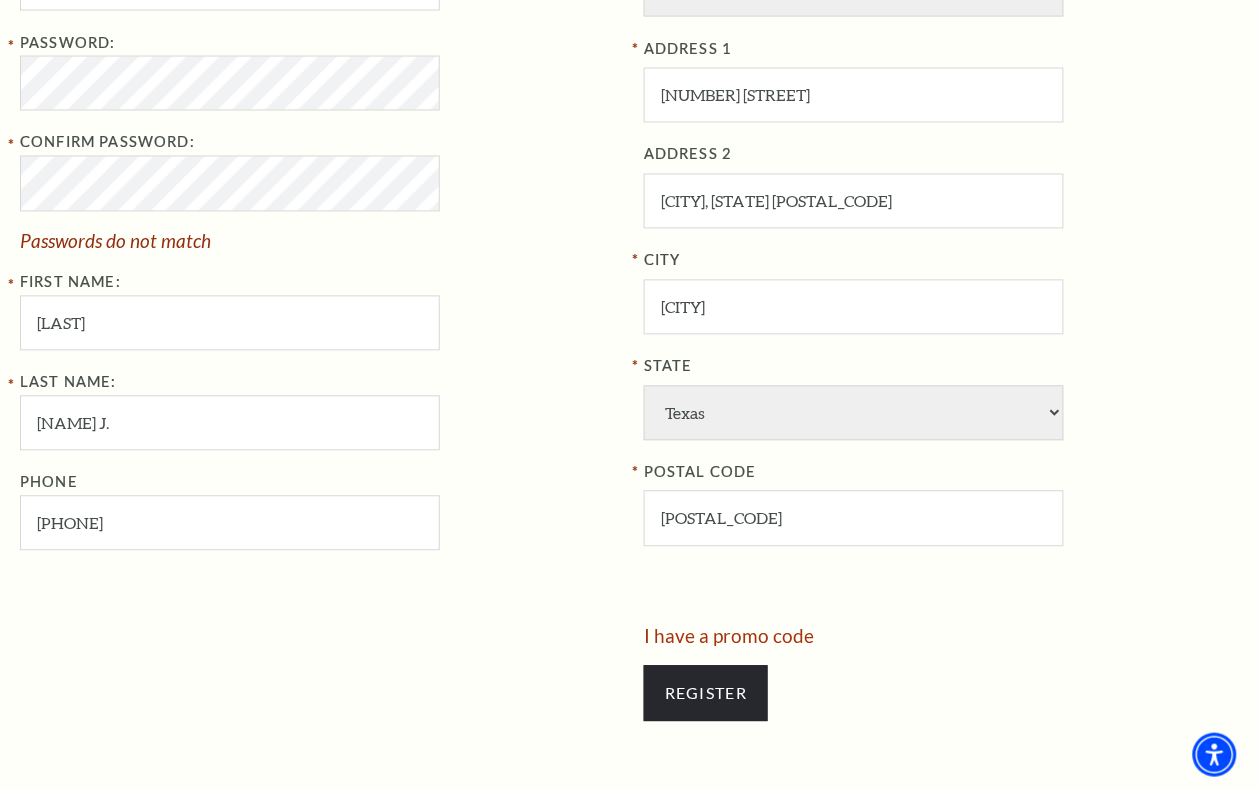 click on "Passwords do not match" at bounding box center (317, 241) 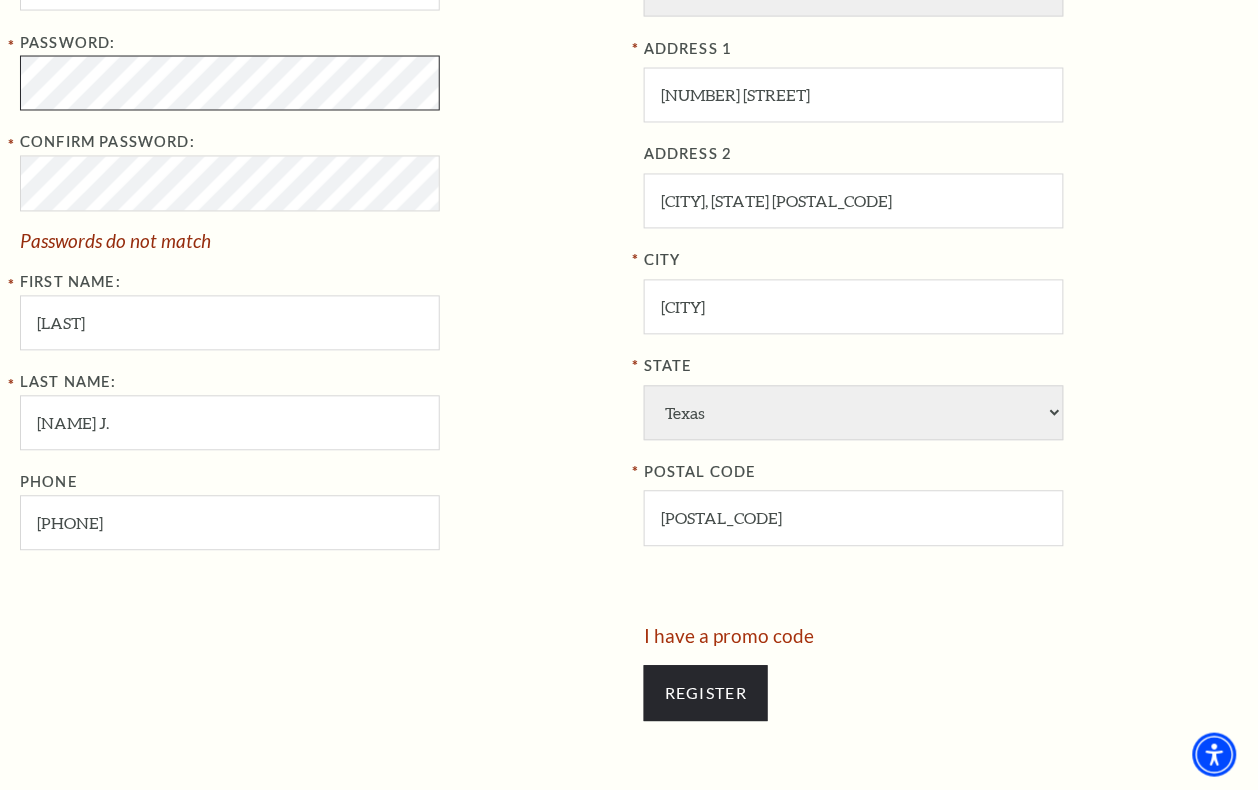 click on "Skip to main content Enable accessibility for low vision Open the accessibility menu
*{
pointer-events: fill;
}
Select: English Español
Tickets & Events
Now On Sale
Parking" at bounding box center [629, -355] 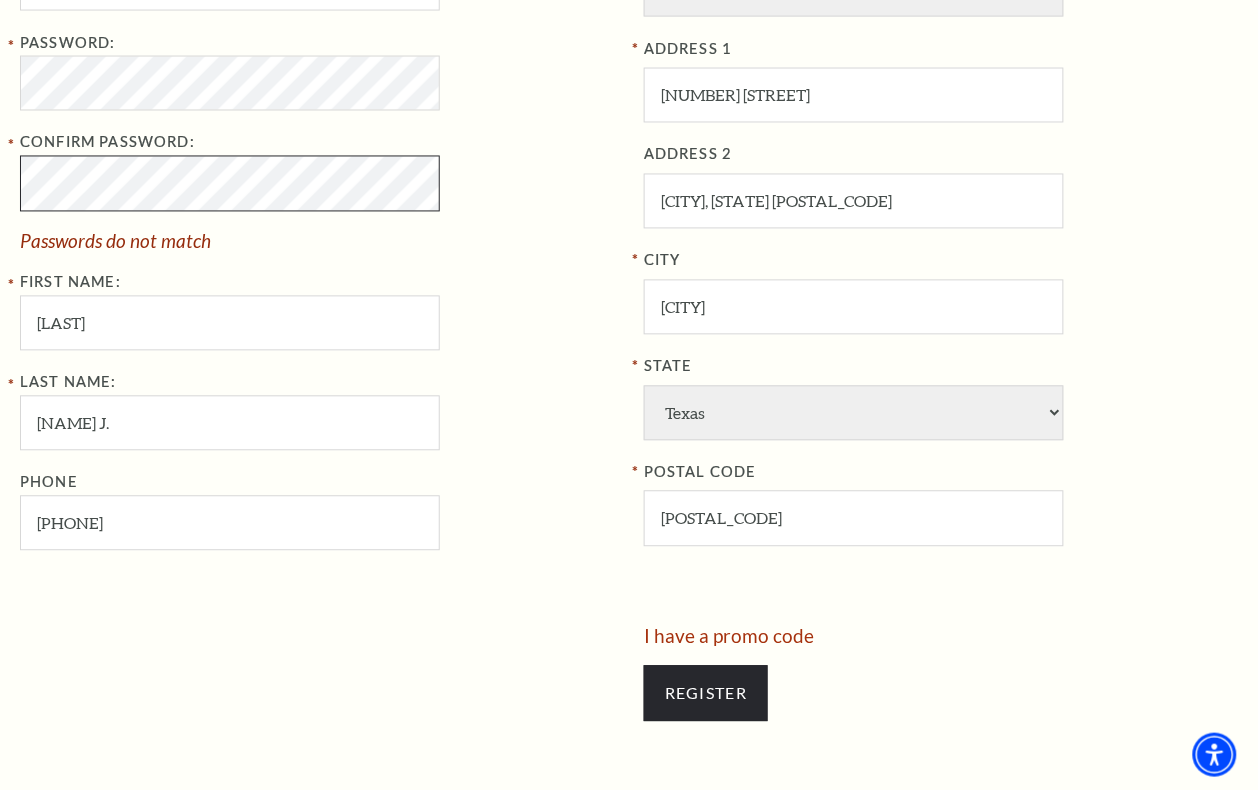 click on "Skip to main content Enable accessibility for low vision Open the accessibility menu
*{
pointer-events: fill;
}
Select: English Español
Tickets & Events
Now On Sale
Parking" at bounding box center (629, -355) 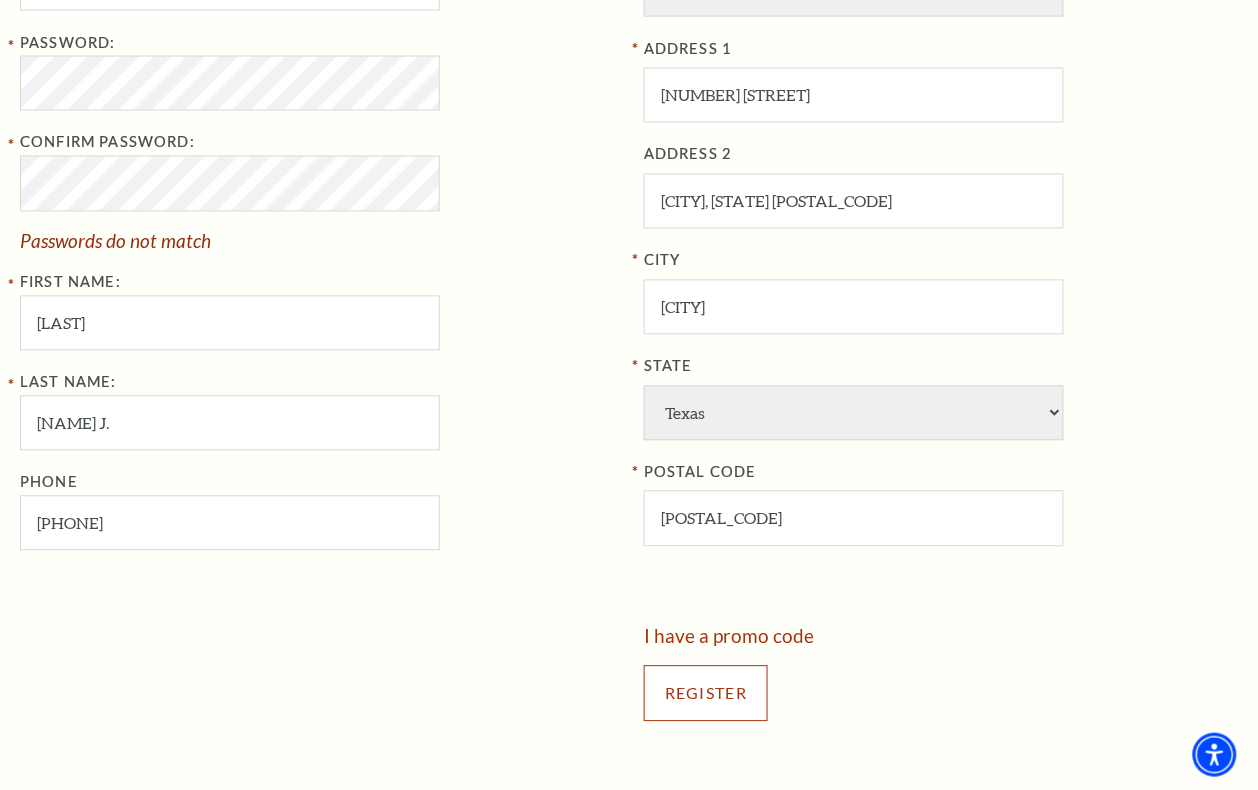click on "Register" at bounding box center [706, 694] 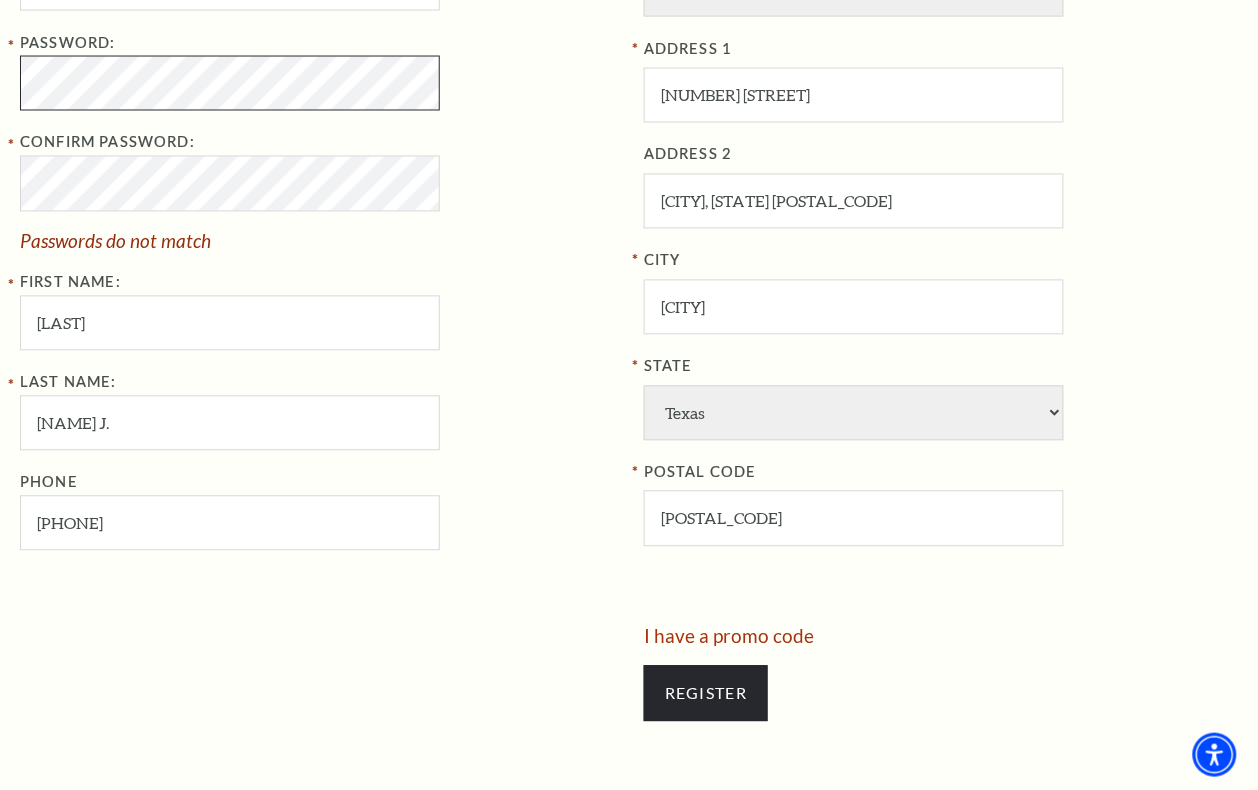 click on "Skip to main content Enable accessibility for low vision Open the accessibility menu
*{
pointer-events: fill;
}
Select: English Español
Tickets & Events
Now On Sale
Parking" at bounding box center (629, -355) 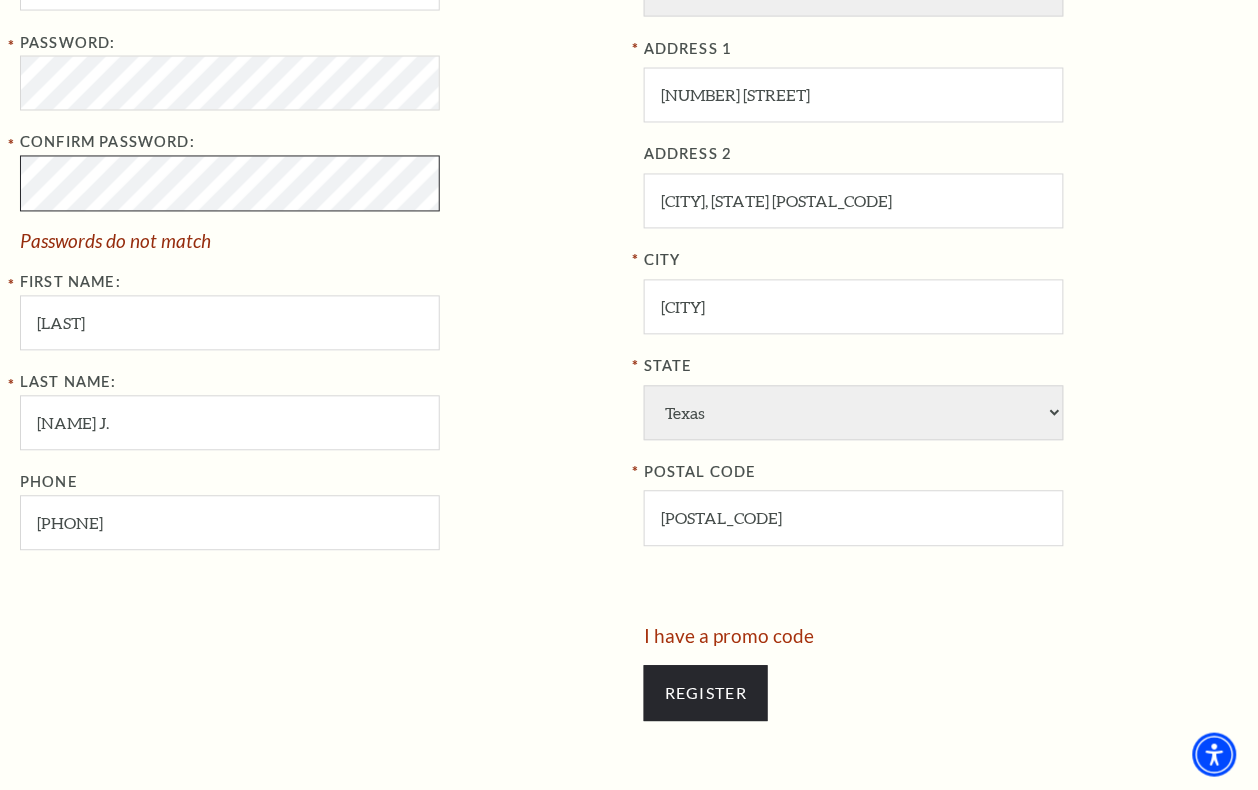 click on "Skip to main content Enable accessibility for low vision Open the accessibility menu
*{
pointer-events: fill;
}
Select: English Español
Tickets & Events
Now On Sale
Parking" at bounding box center [629, -355] 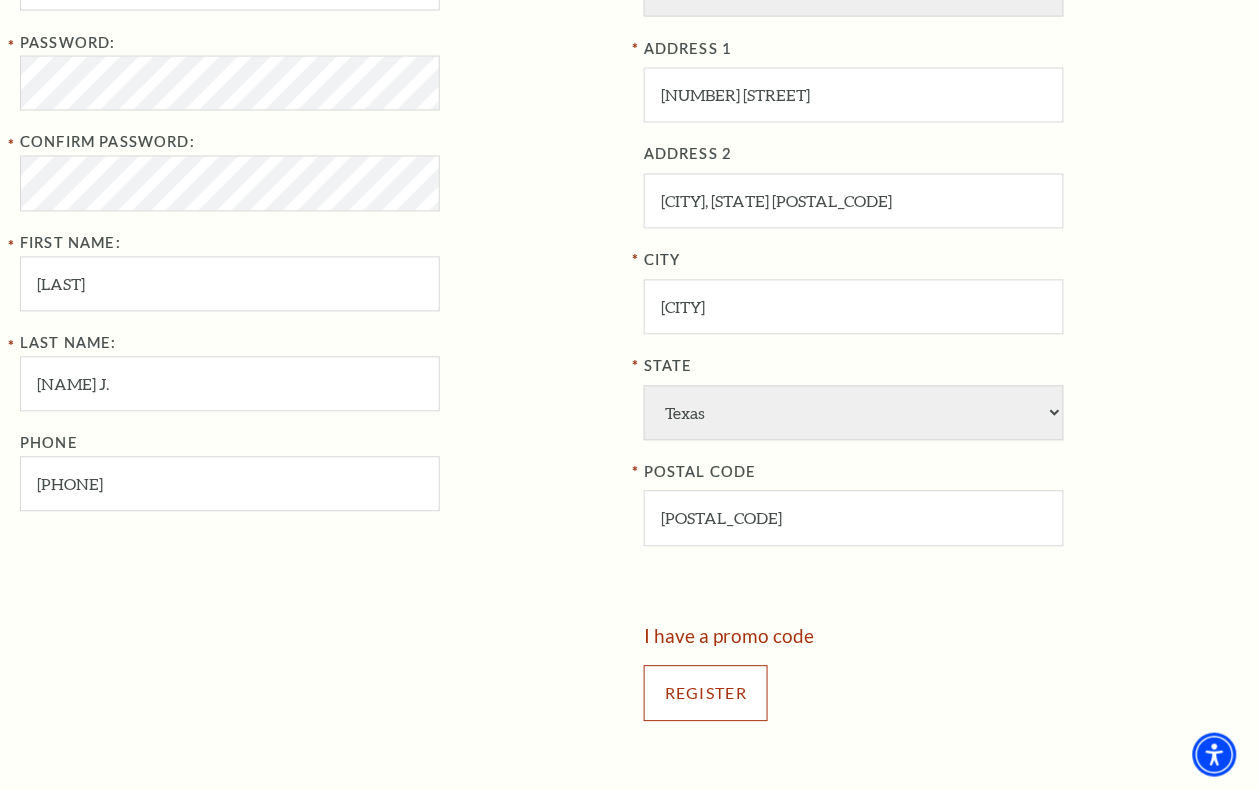 click on "Register" at bounding box center (706, 694) 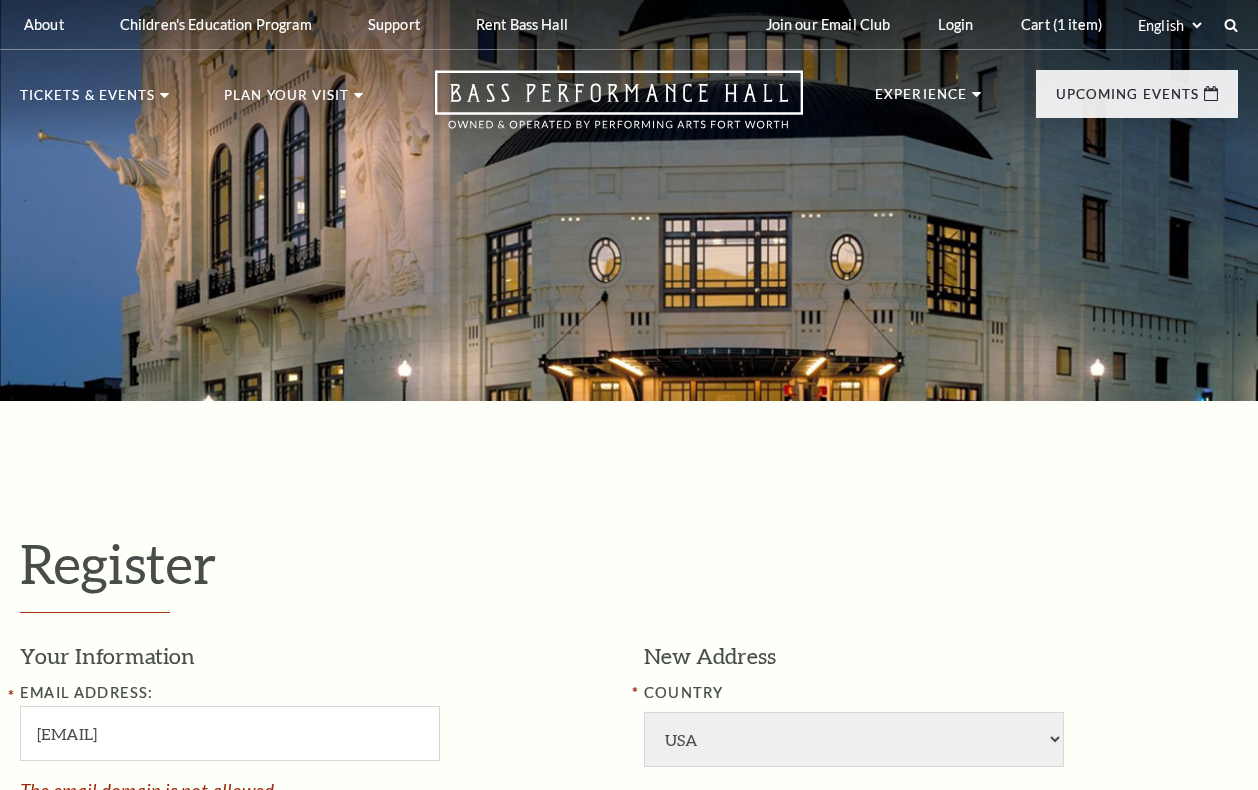 select on "1" 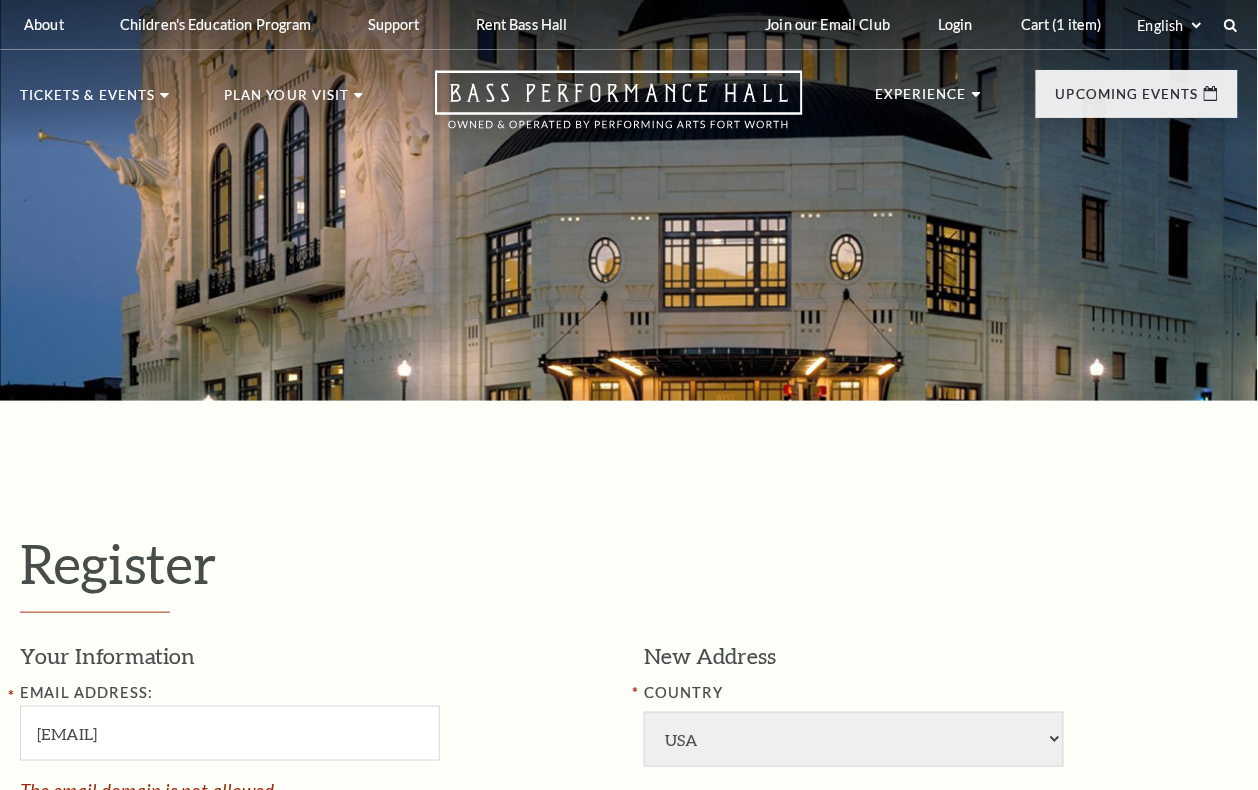 scroll, scrollTop: 0, scrollLeft: 0, axis: both 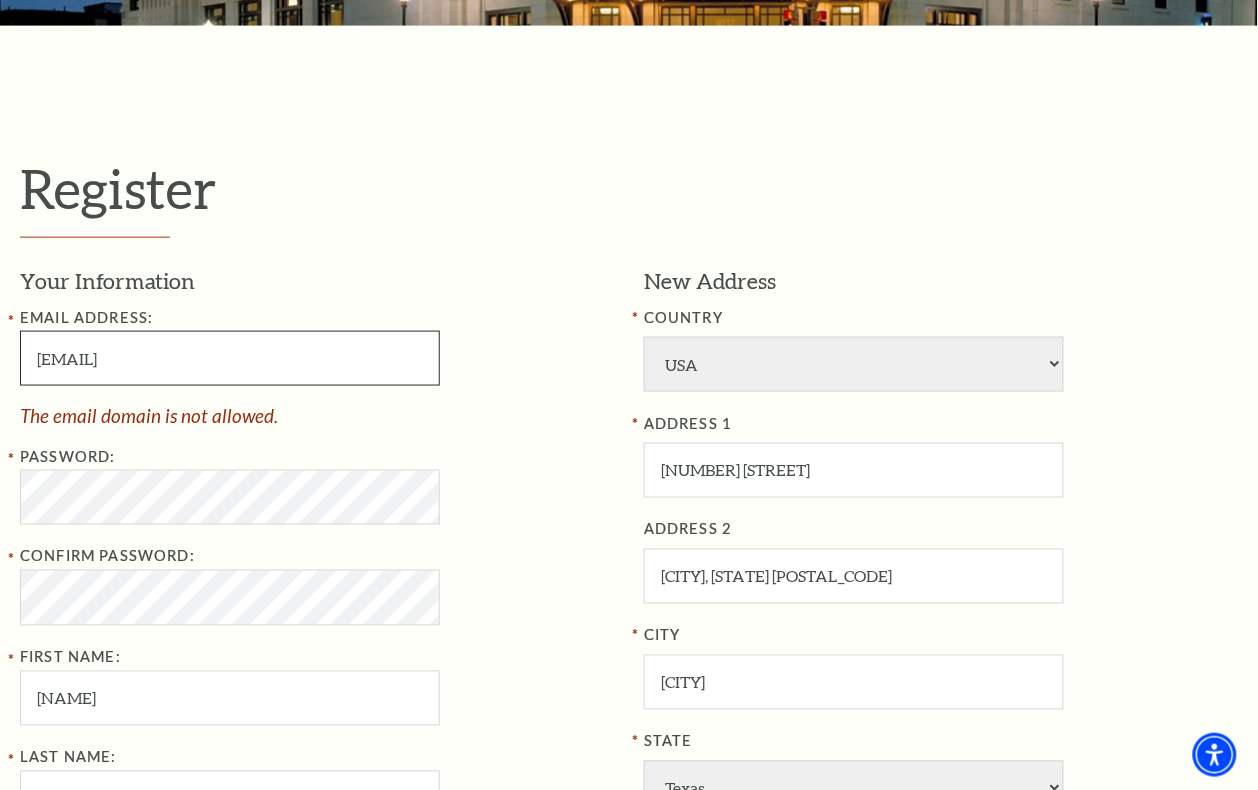click on "KevinJArmstrong@dayrep.com" at bounding box center [230, 358] 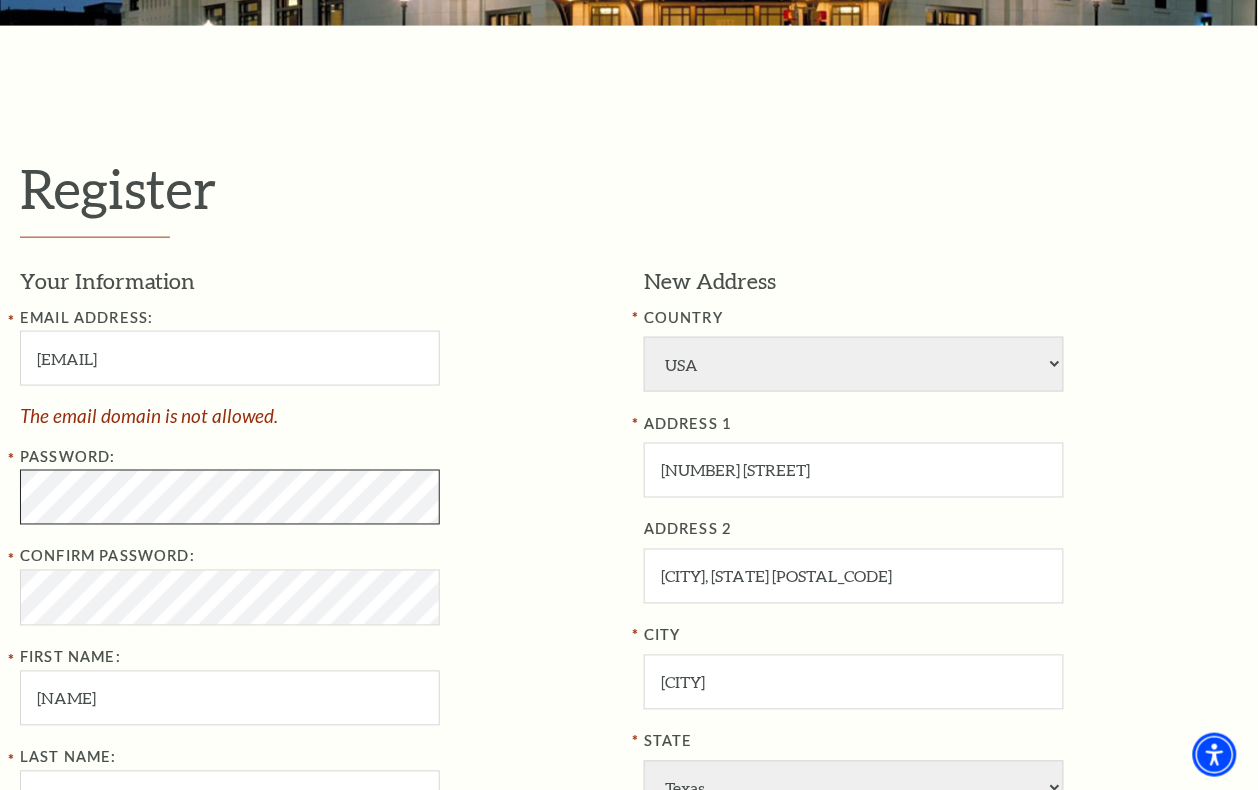click on "Password:       Confirm Password:       First Name:   Armstrong" at bounding box center [317, 585] 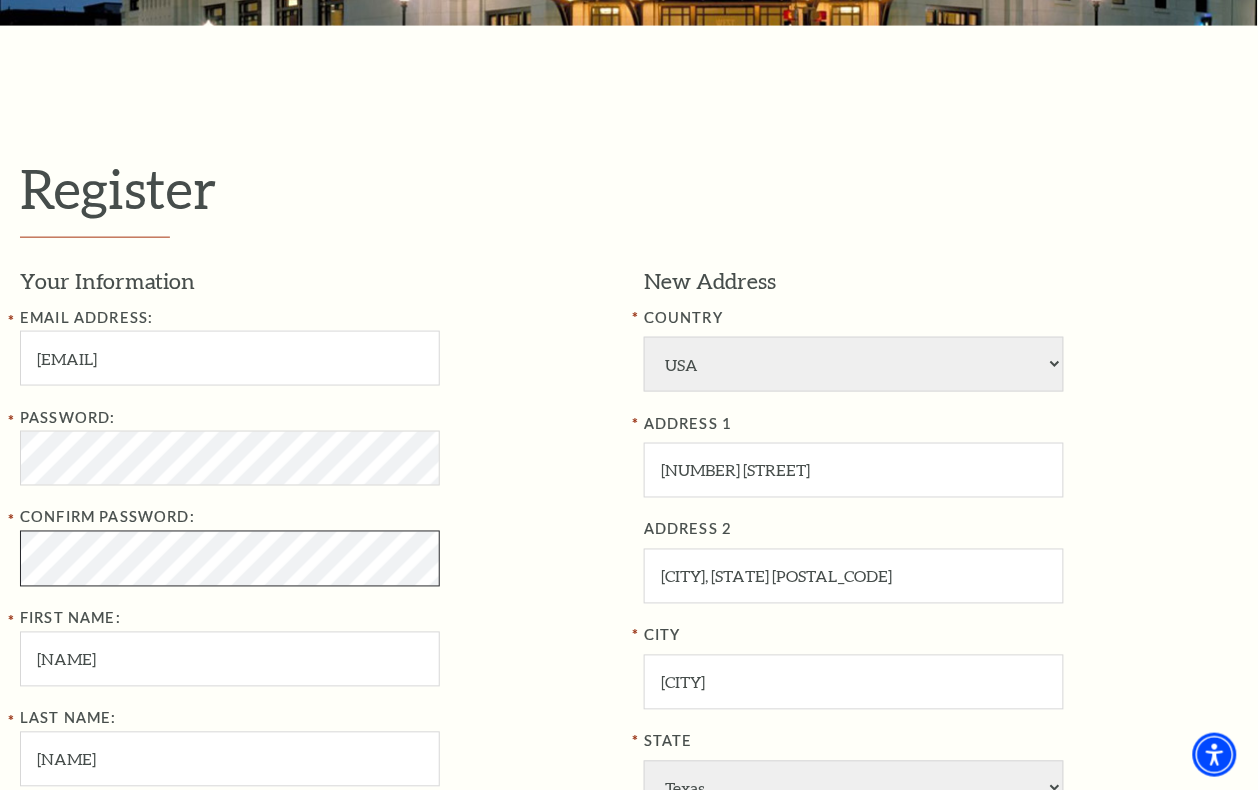 scroll, scrollTop: 750, scrollLeft: 0, axis: vertical 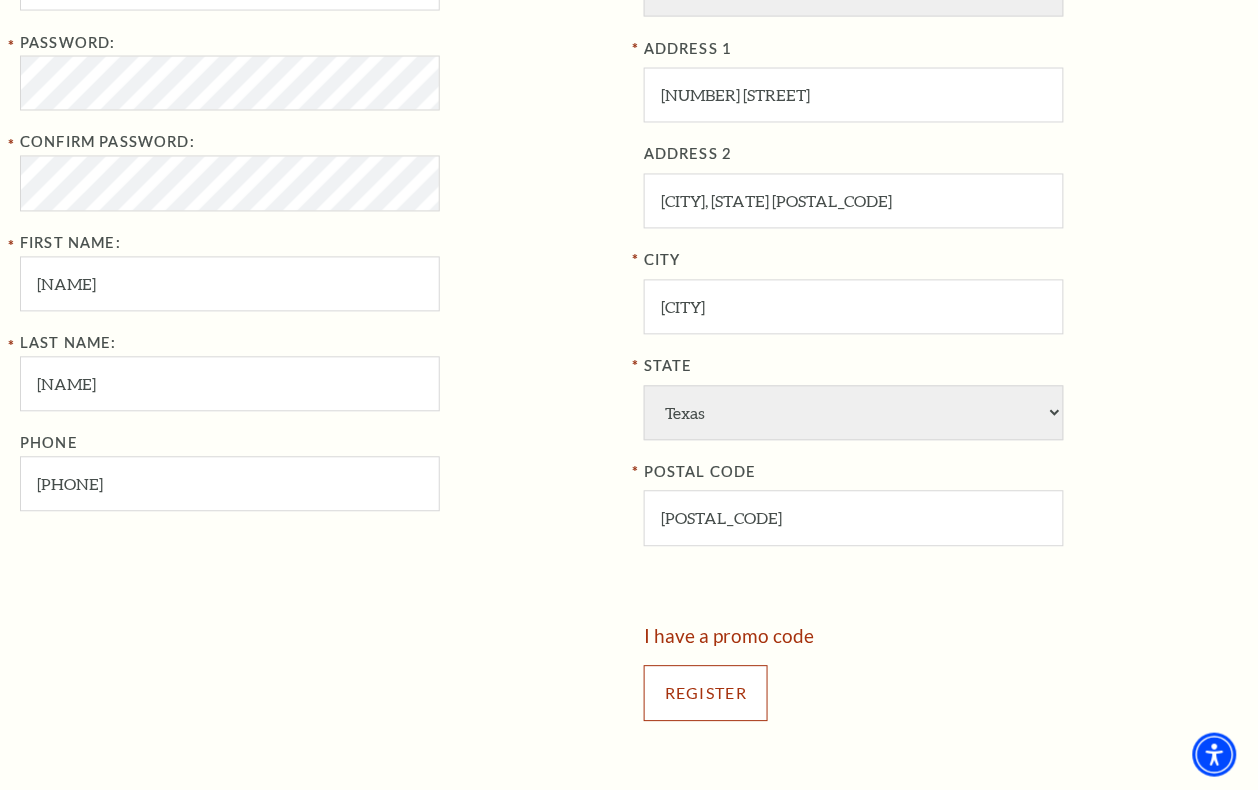 click on "Register" at bounding box center (706, 694) 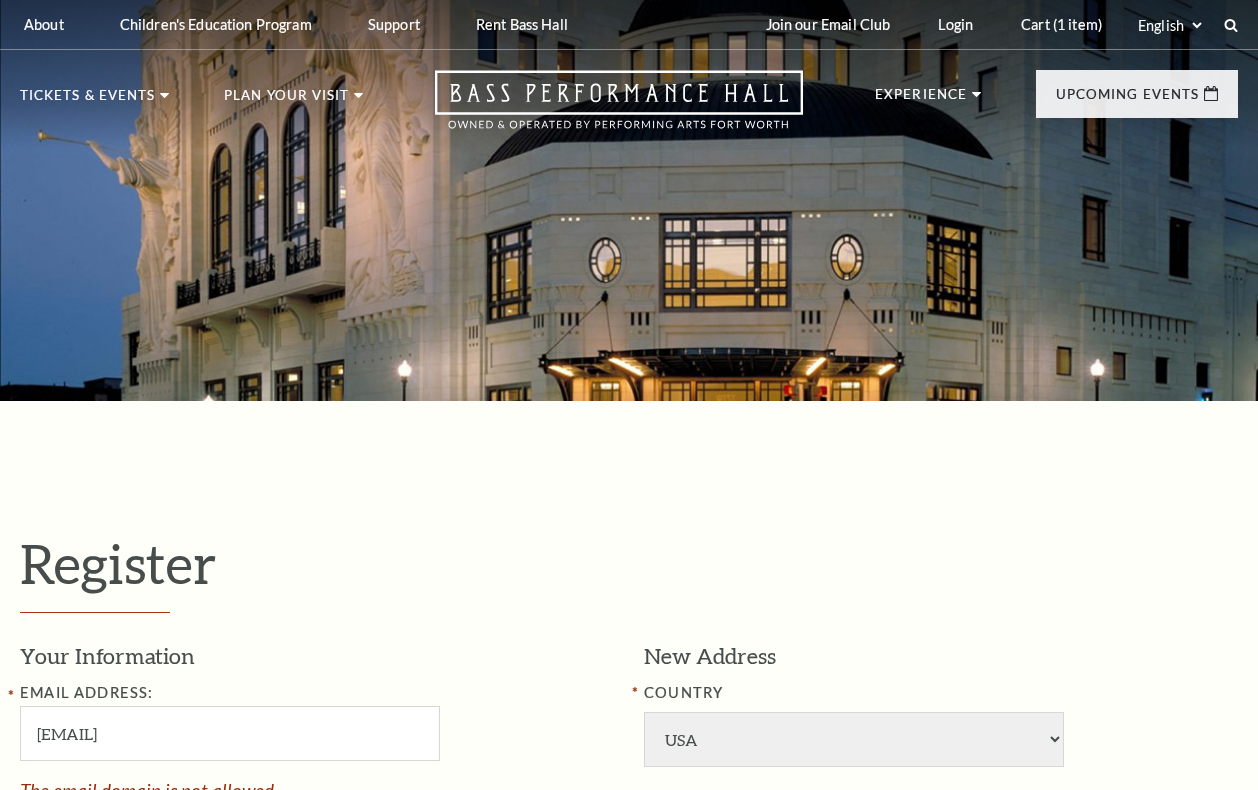 select on "1" 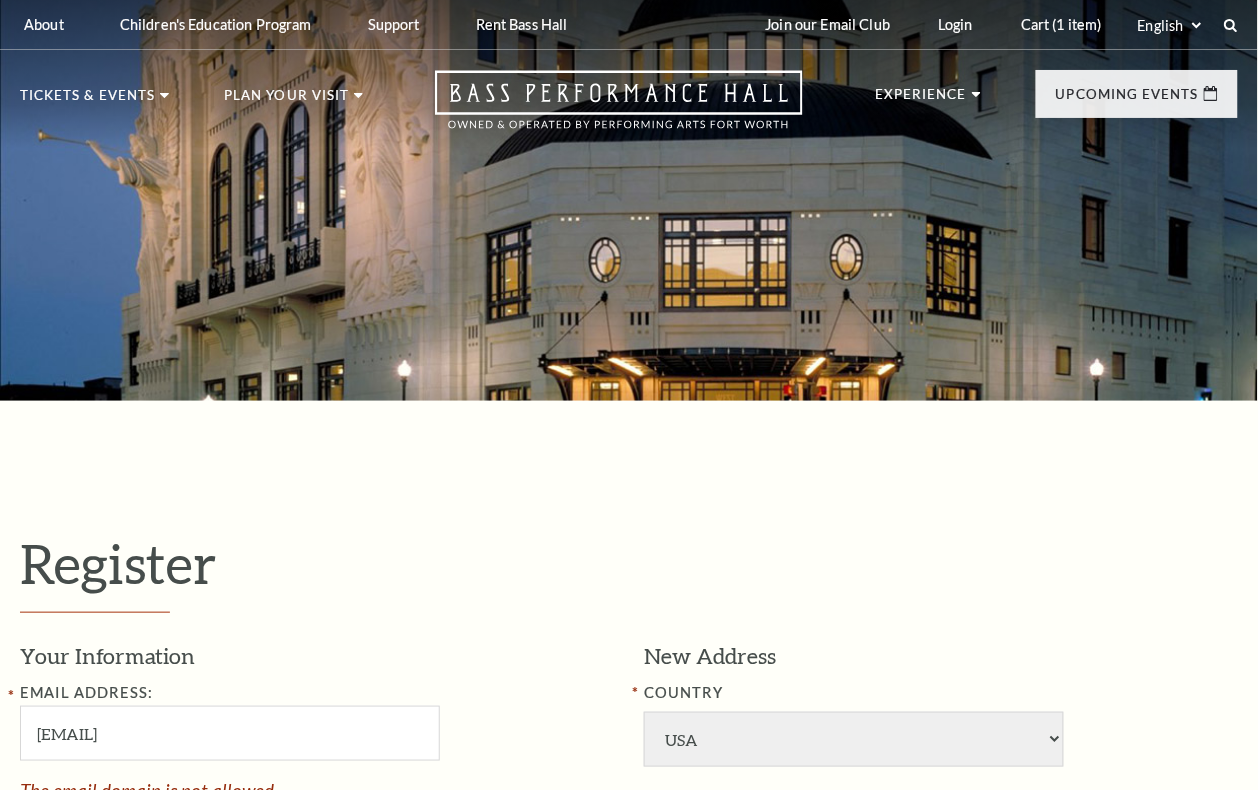 scroll, scrollTop: 0, scrollLeft: 0, axis: both 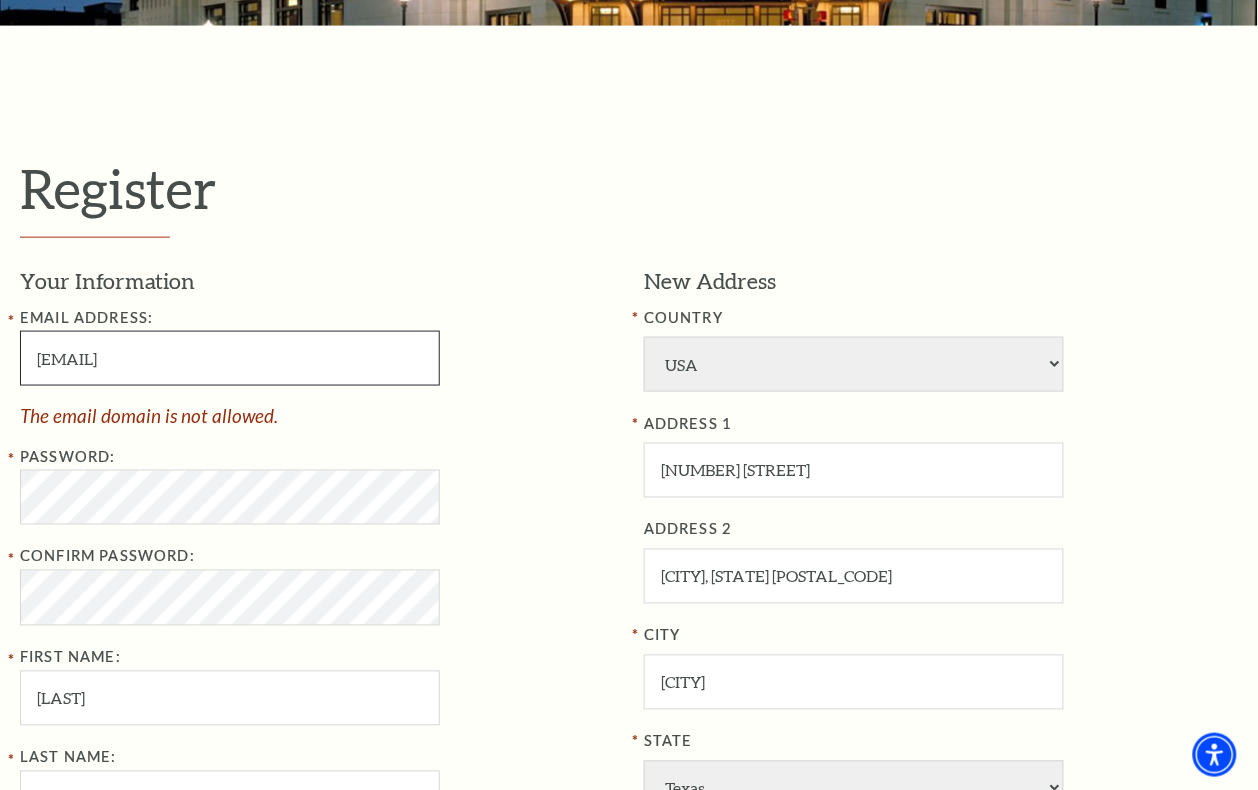 click on "[EMAIL]" at bounding box center [230, 358] 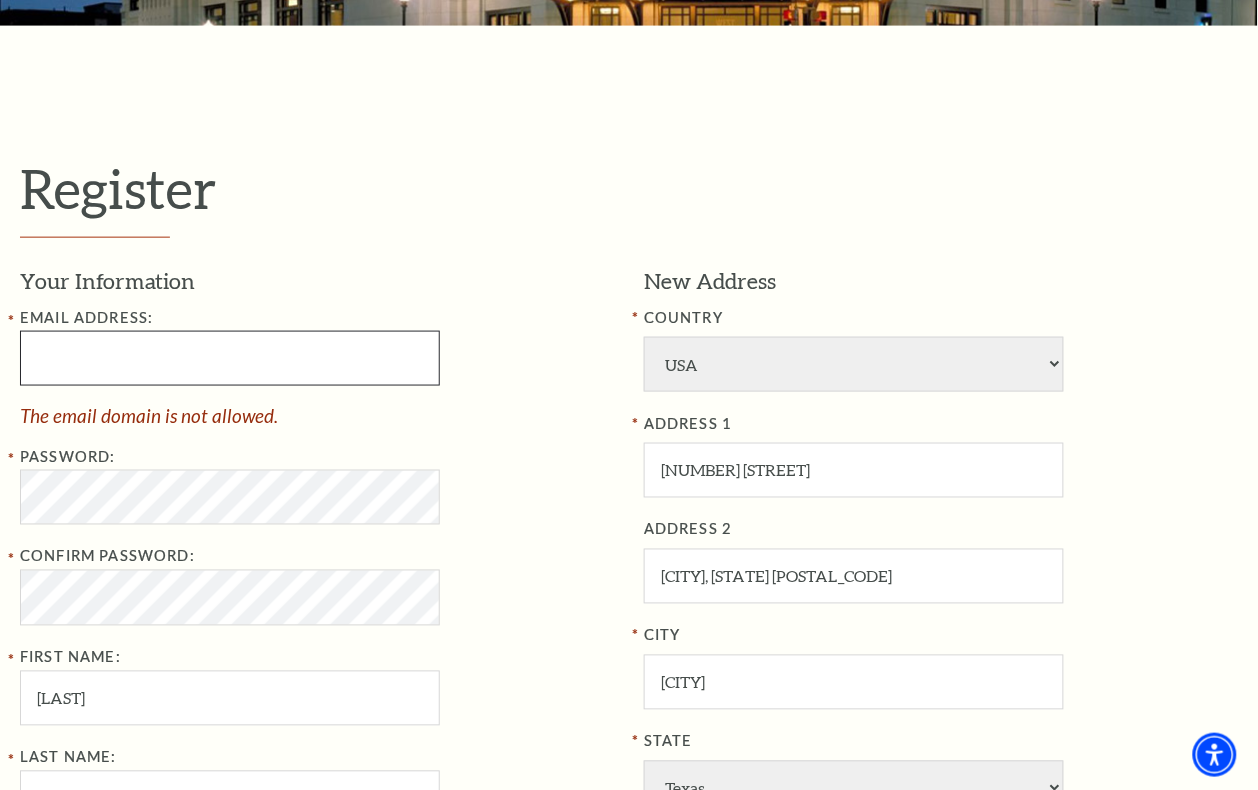 click at bounding box center [230, 358] 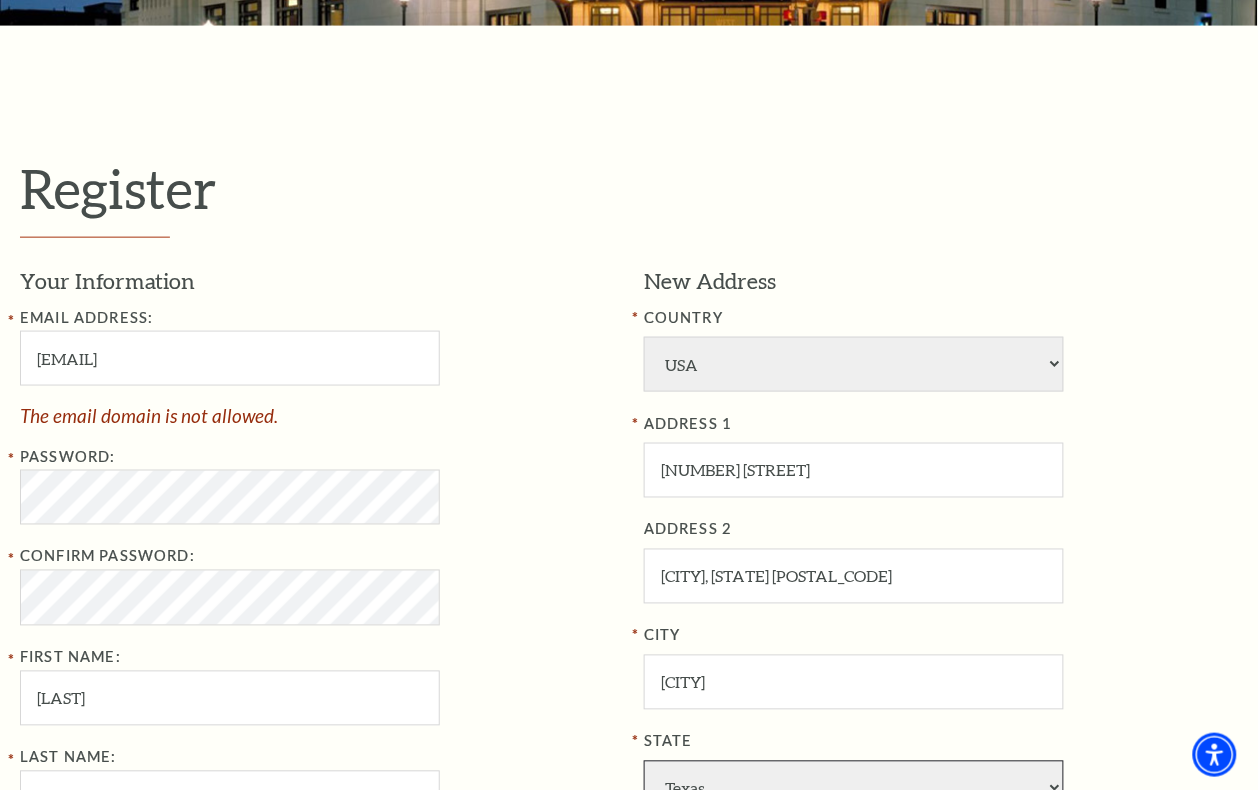 select on "GA" 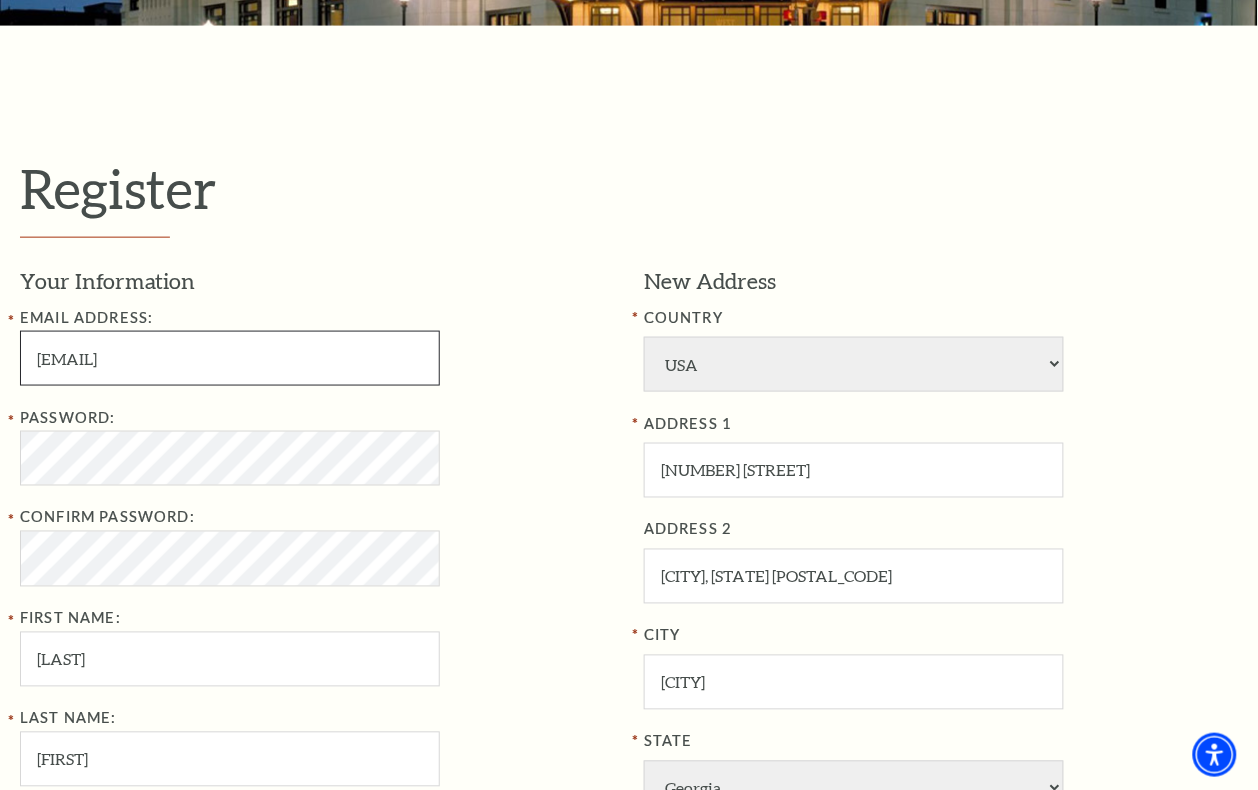 click on "Mar0Weingarten@gmail.com" at bounding box center [230, 358] 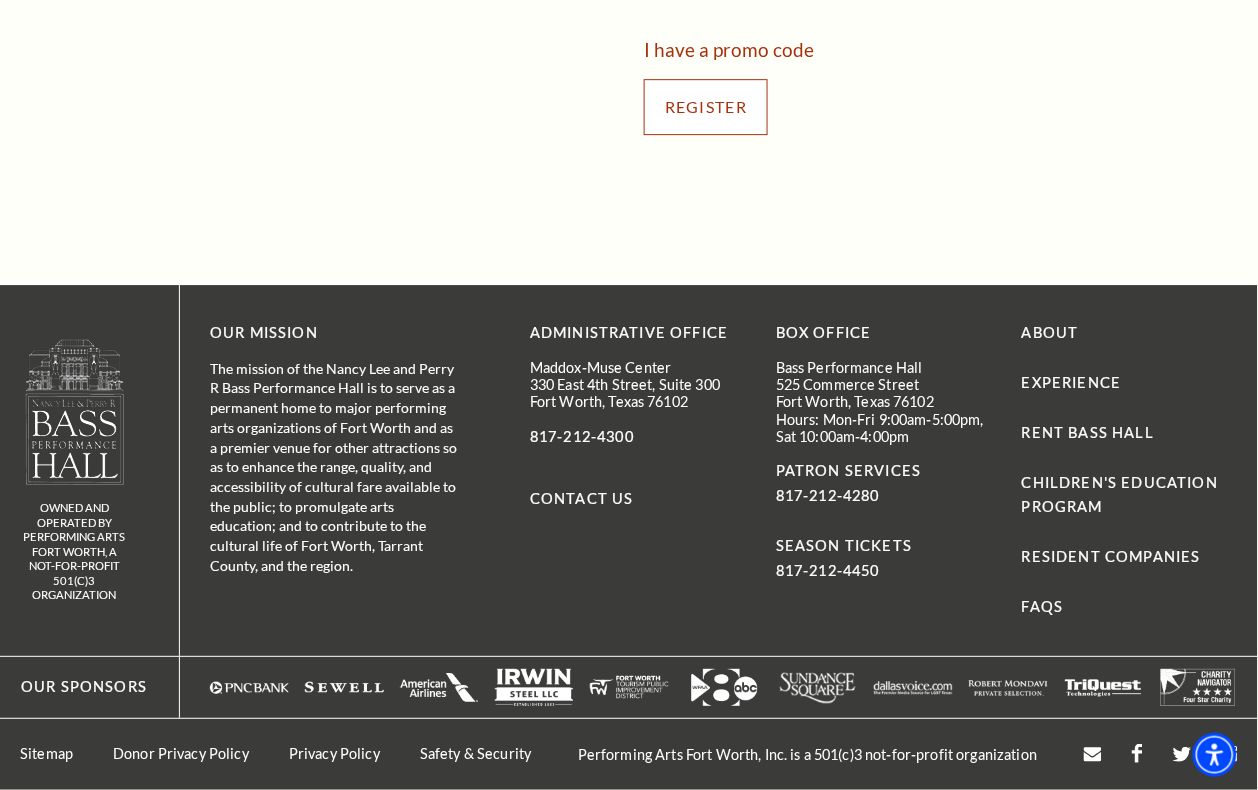 click on "Register" at bounding box center [706, 107] 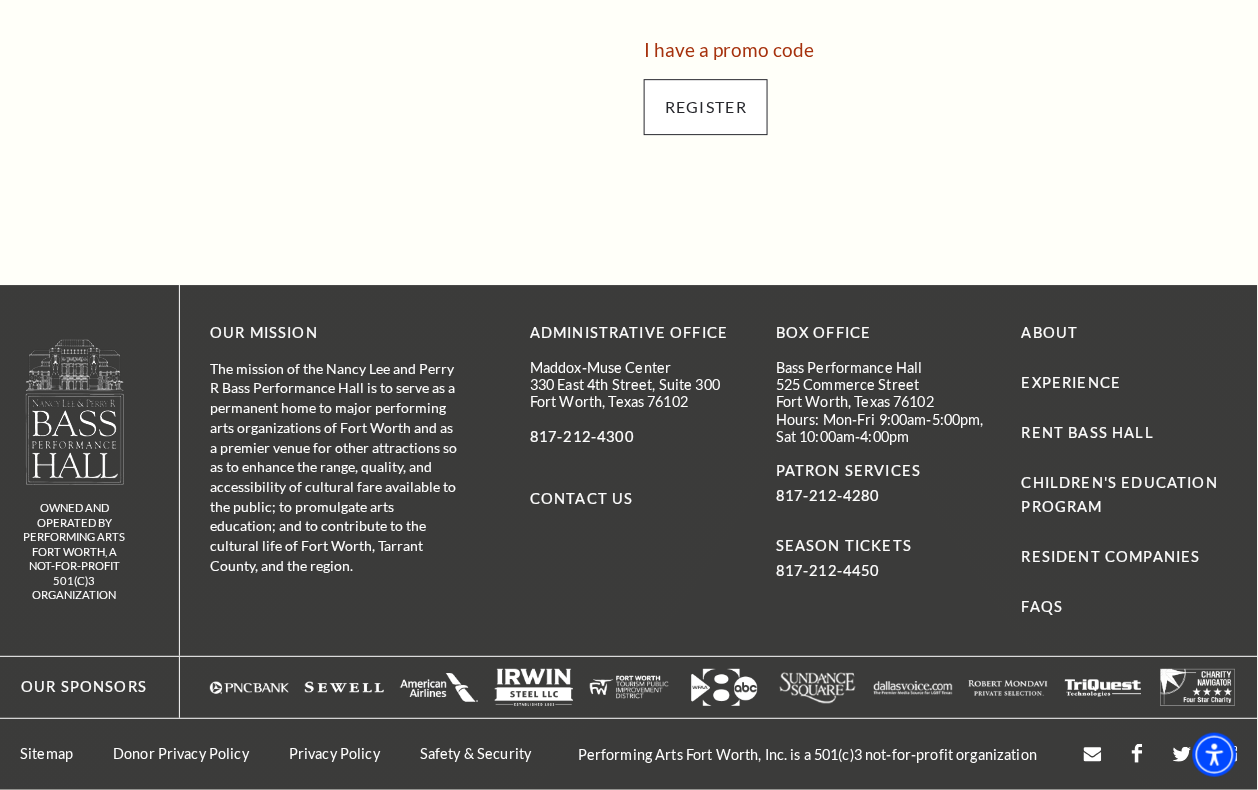 scroll, scrollTop: 541, scrollLeft: 0, axis: vertical 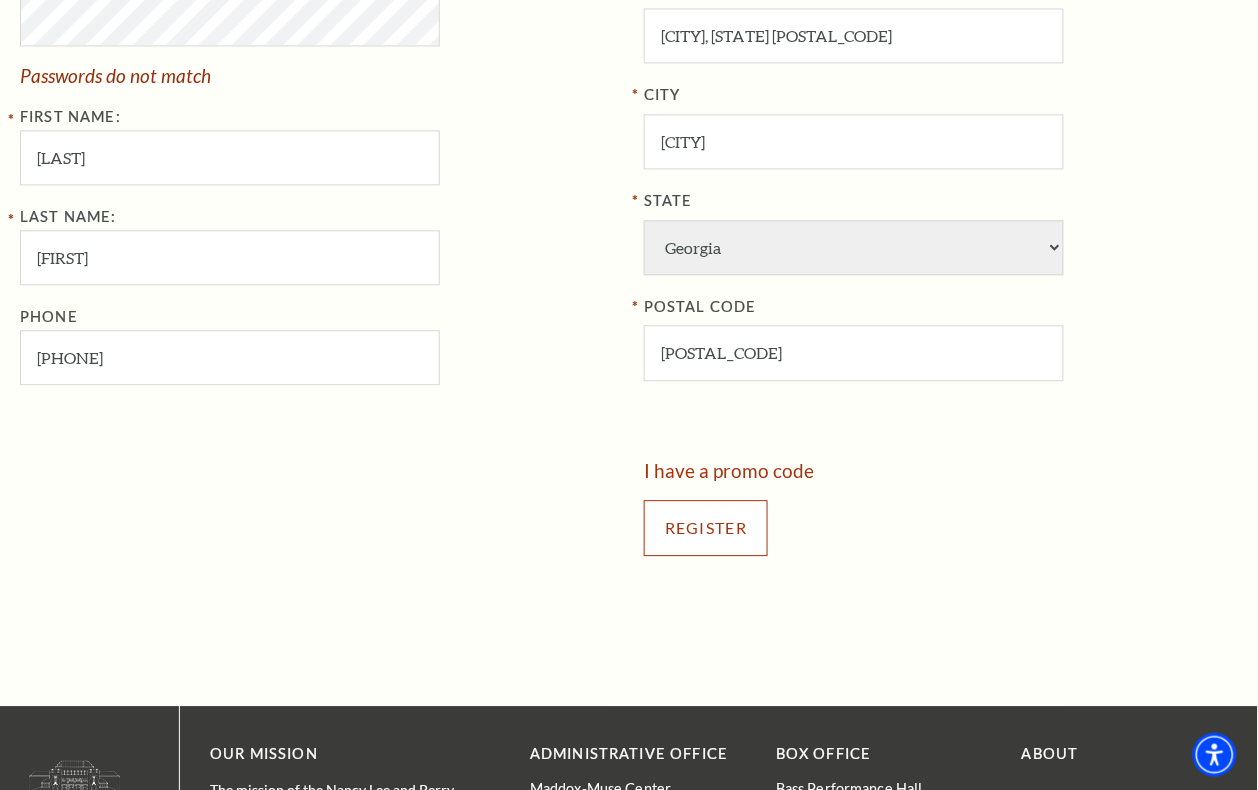 click on "Register" at bounding box center (706, 528) 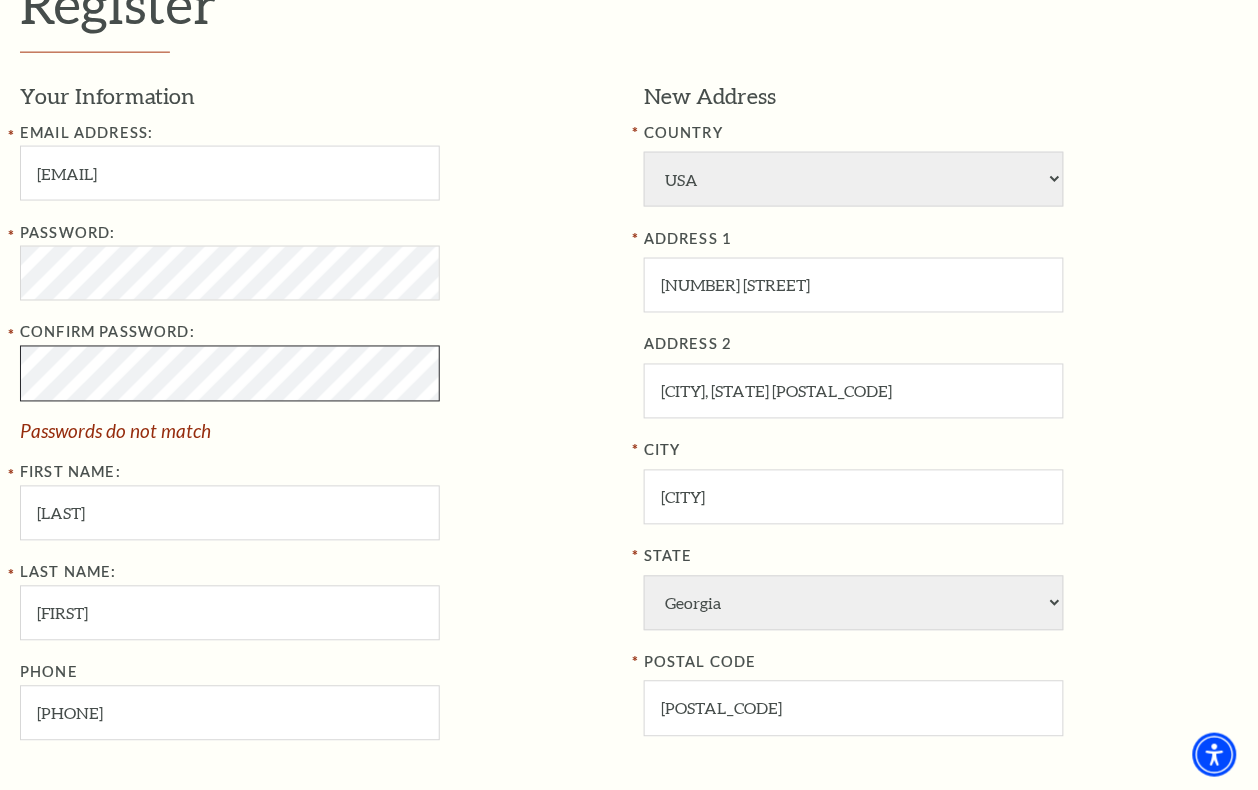 scroll, scrollTop: 532, scrollLeft: 0, axis: vertical 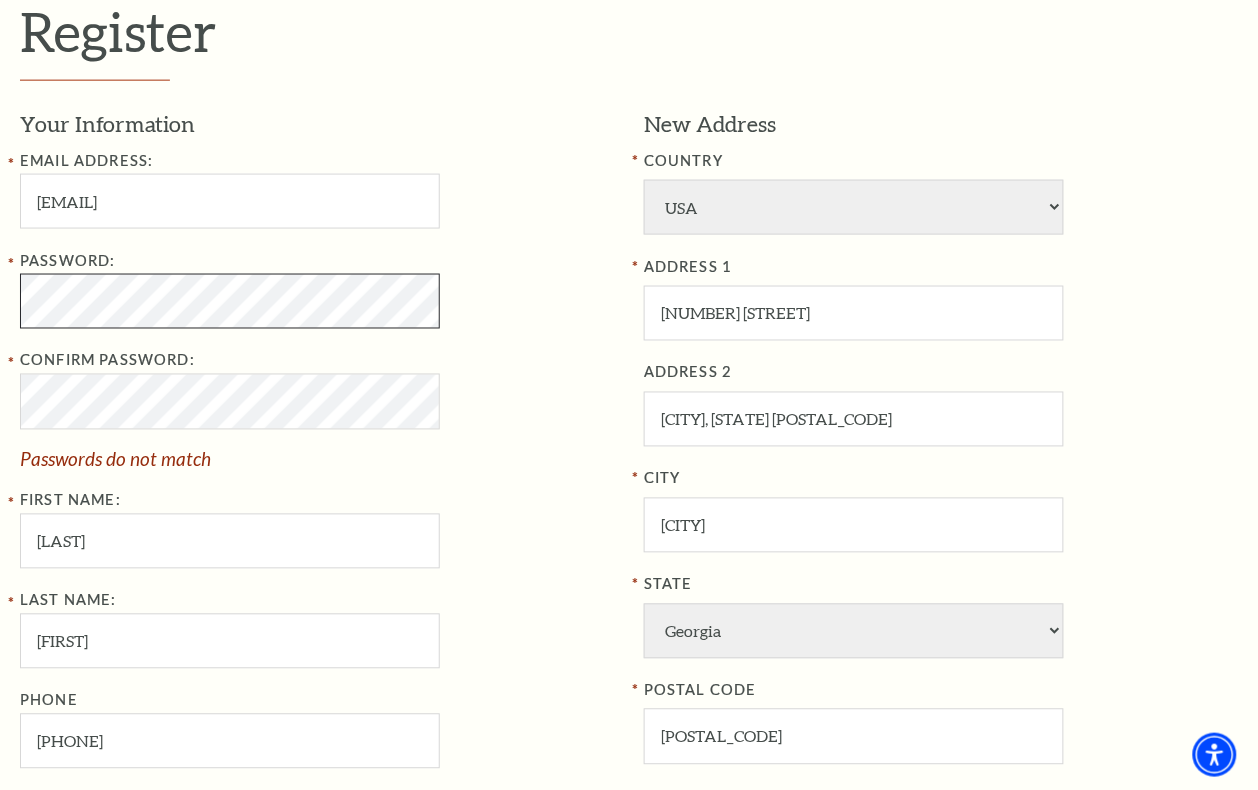 click on "Skip to main content Enable accessibility for low vision Open the accessibility menu
*{
pointer-events: fill;
}
Select: English Español
Tickets & Events
Now On Sale
Parking" at bounding box center (629, -137) 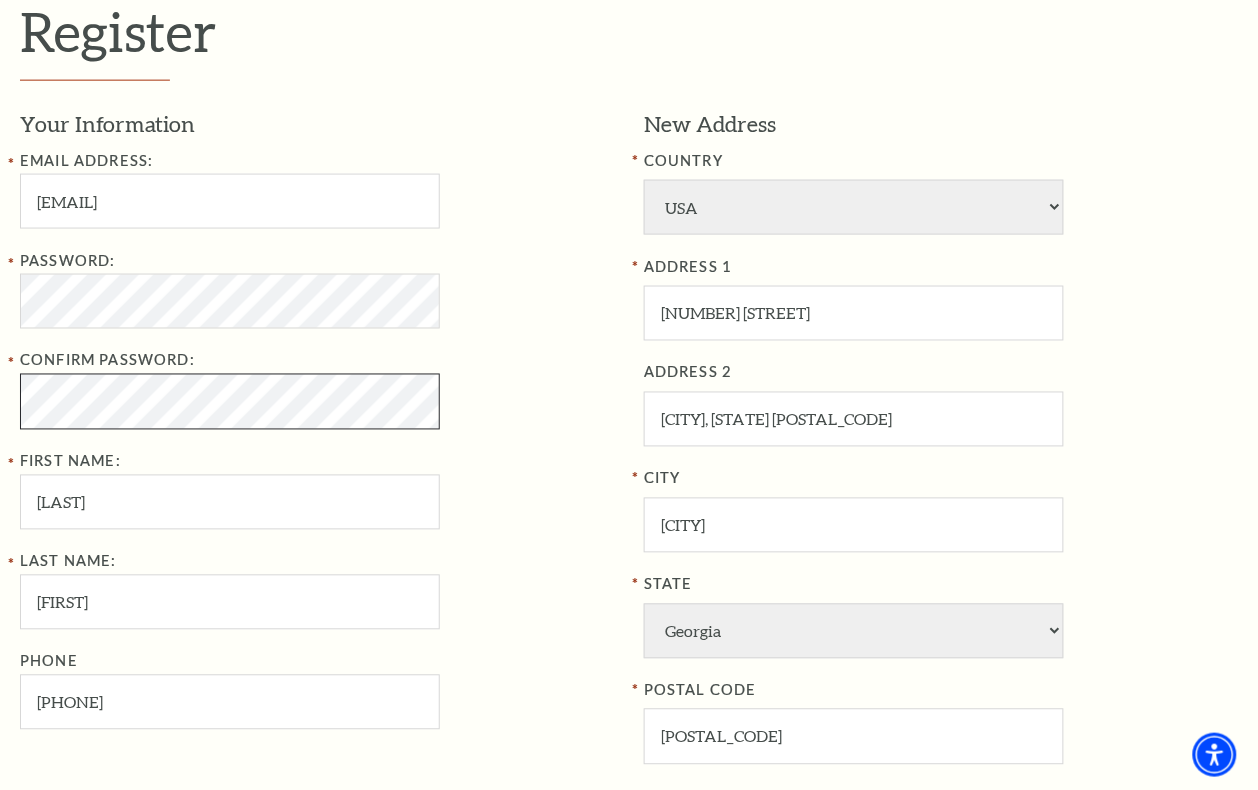 click on "Skip to main content Enable accessibility for low vision Open the accessibility menu
*{
pointer-events: fill;
}
Select: English Español
Tickets & Events
Now On Sale
Parking" at bounding box center [629, -137] 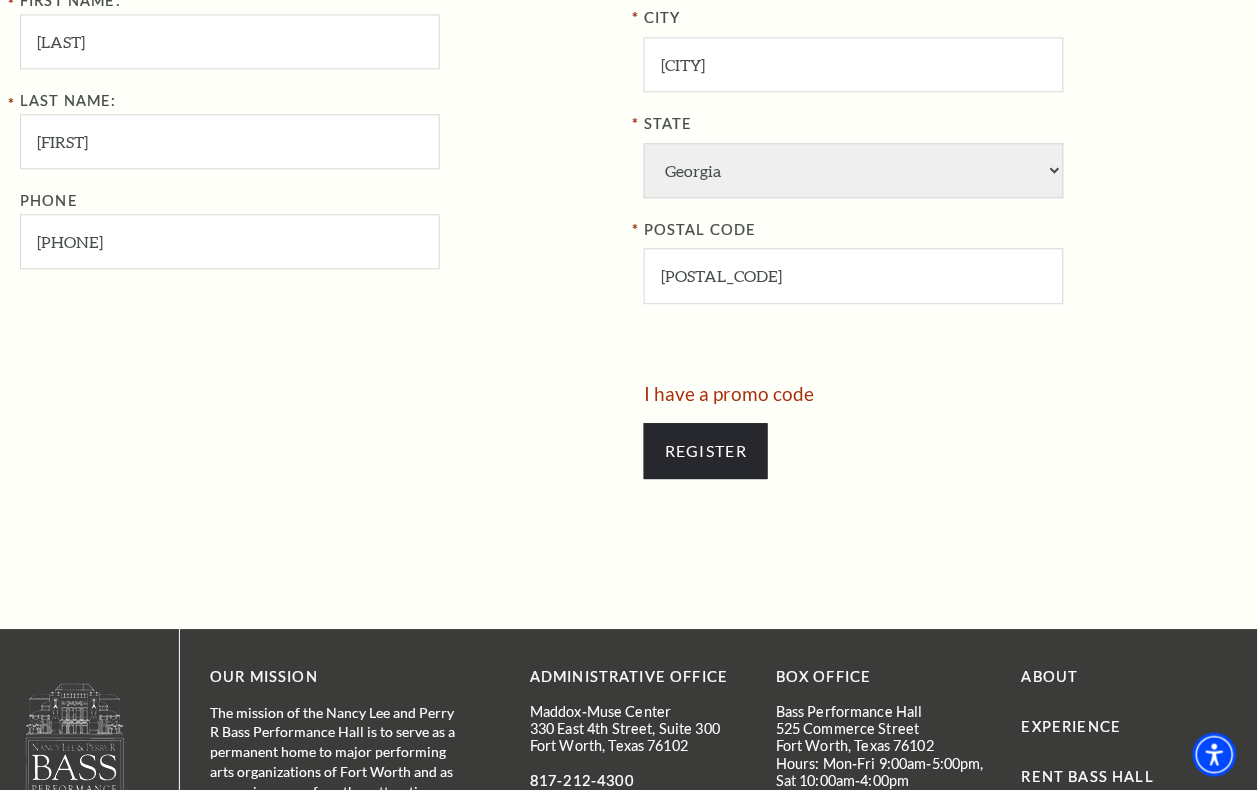 scroll, scrollTop: 1282, scrollLeft: 0, axis: vertical 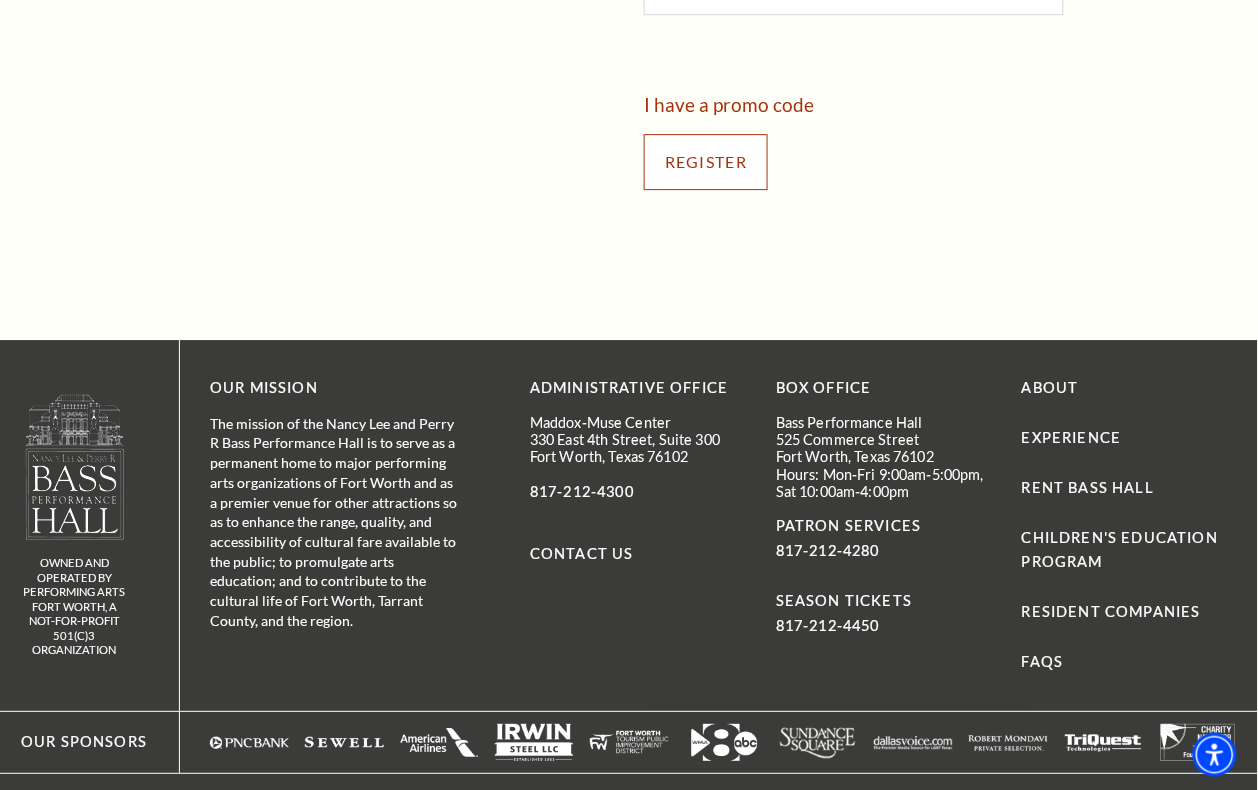 click on "Register" at bounding box center (706, 162) 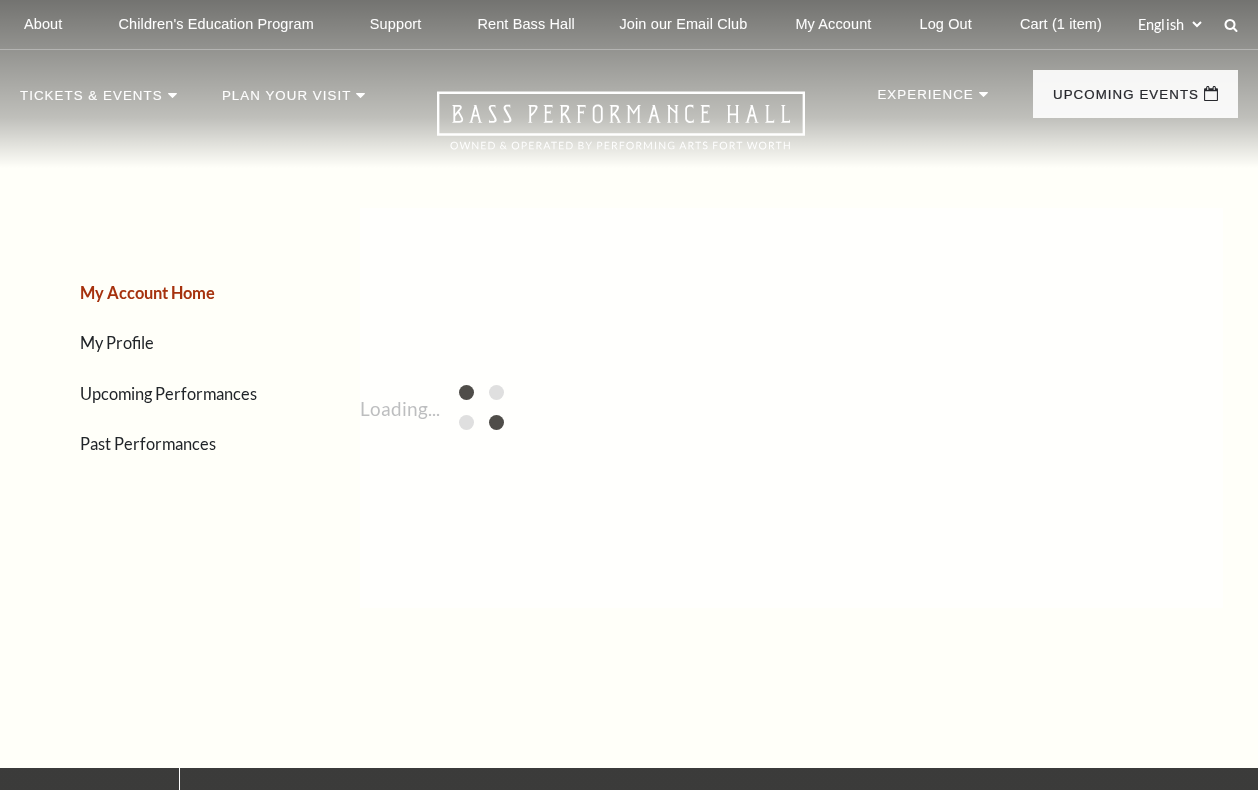 scroll, scrollTop: 0, scrollLeft: 0, axis: both 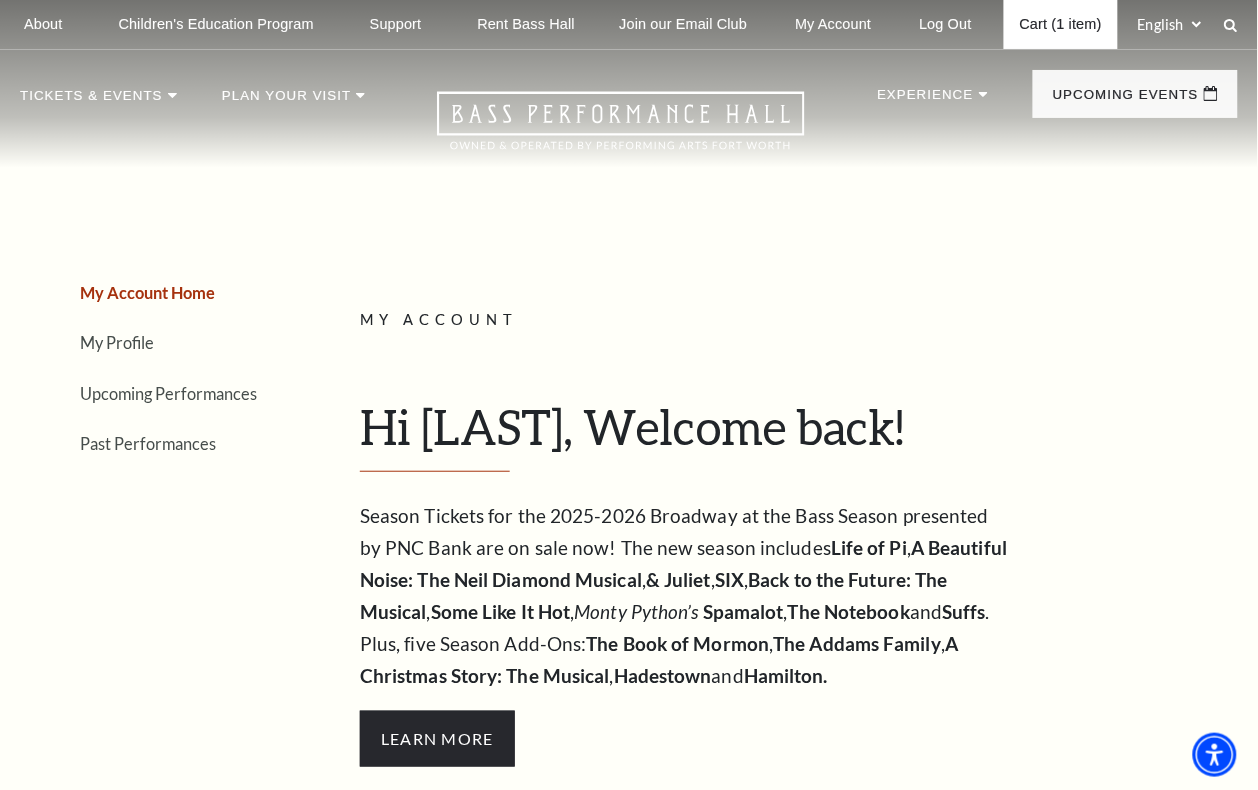 click on "Cart (1 item)" at bounding box center (1061, 24) 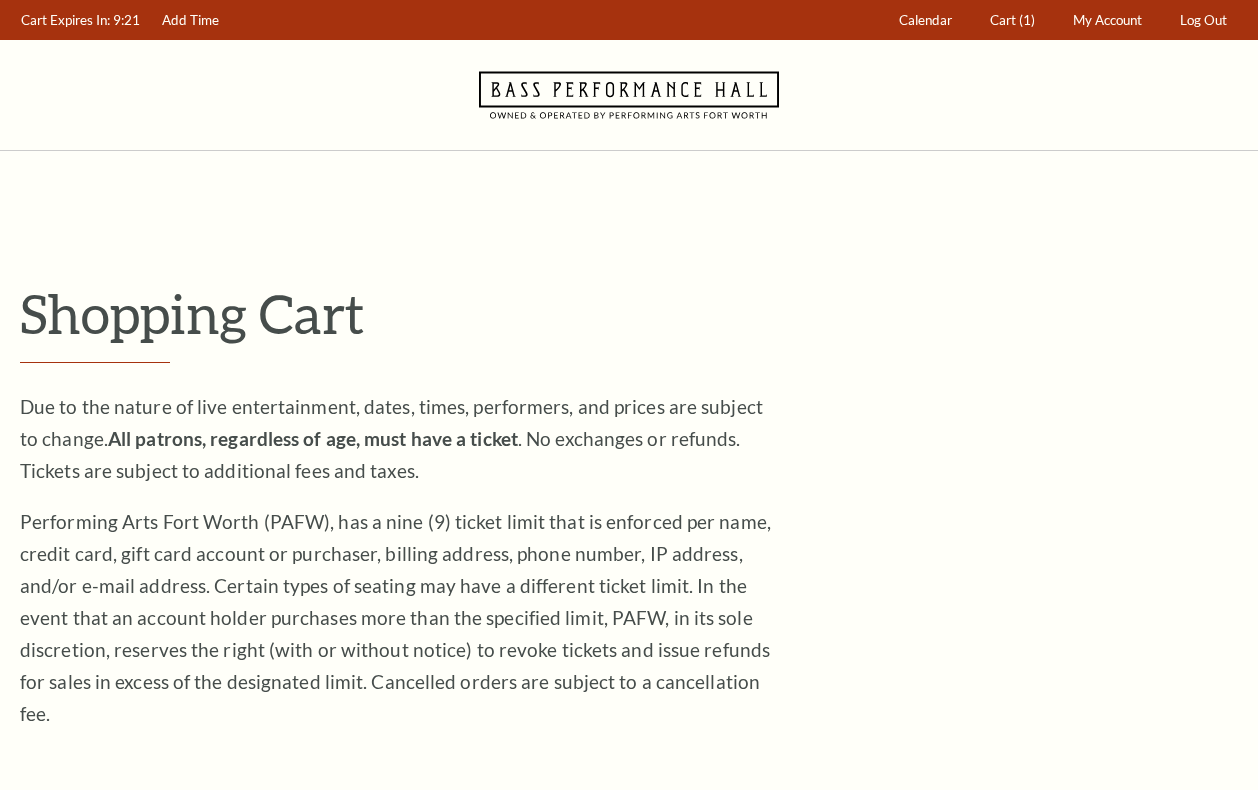 scroll, scrollTop: 0, scrollLeft: 0, axis: both 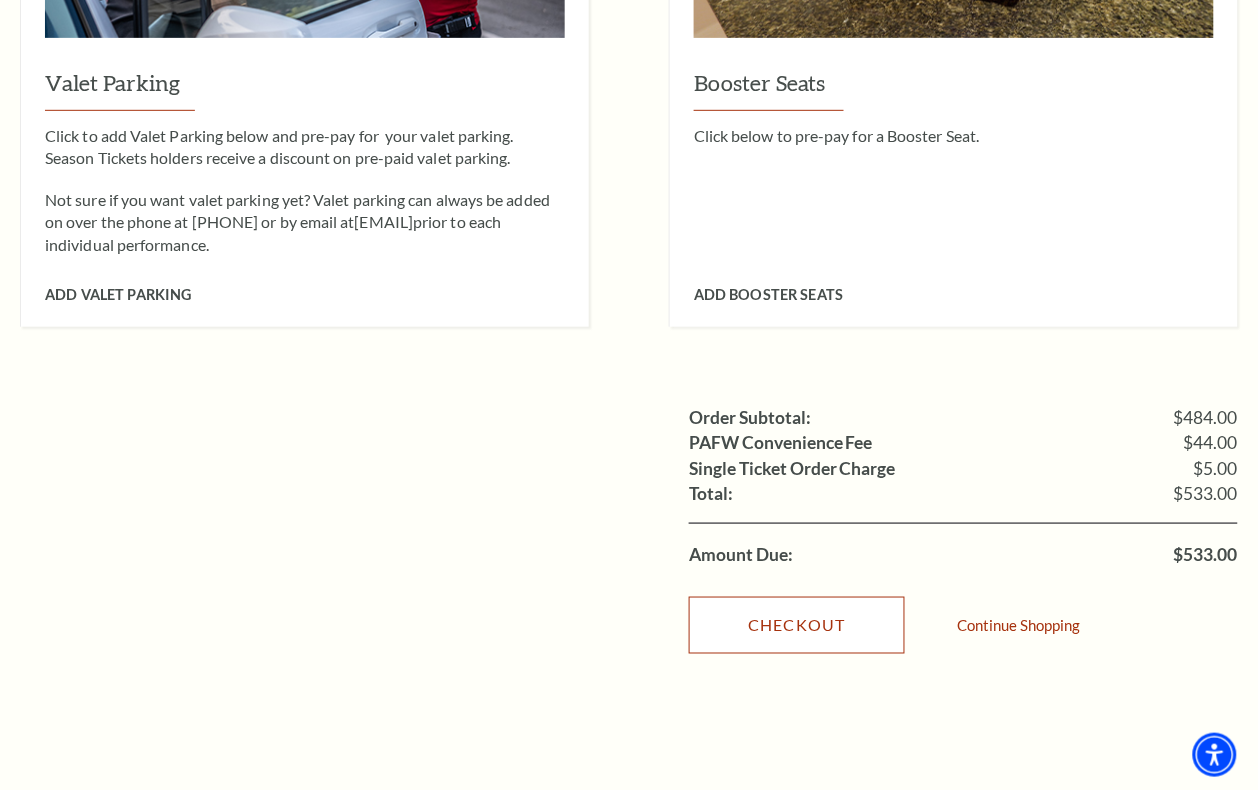 click on "Checkout" at bounding box center (797, 625) 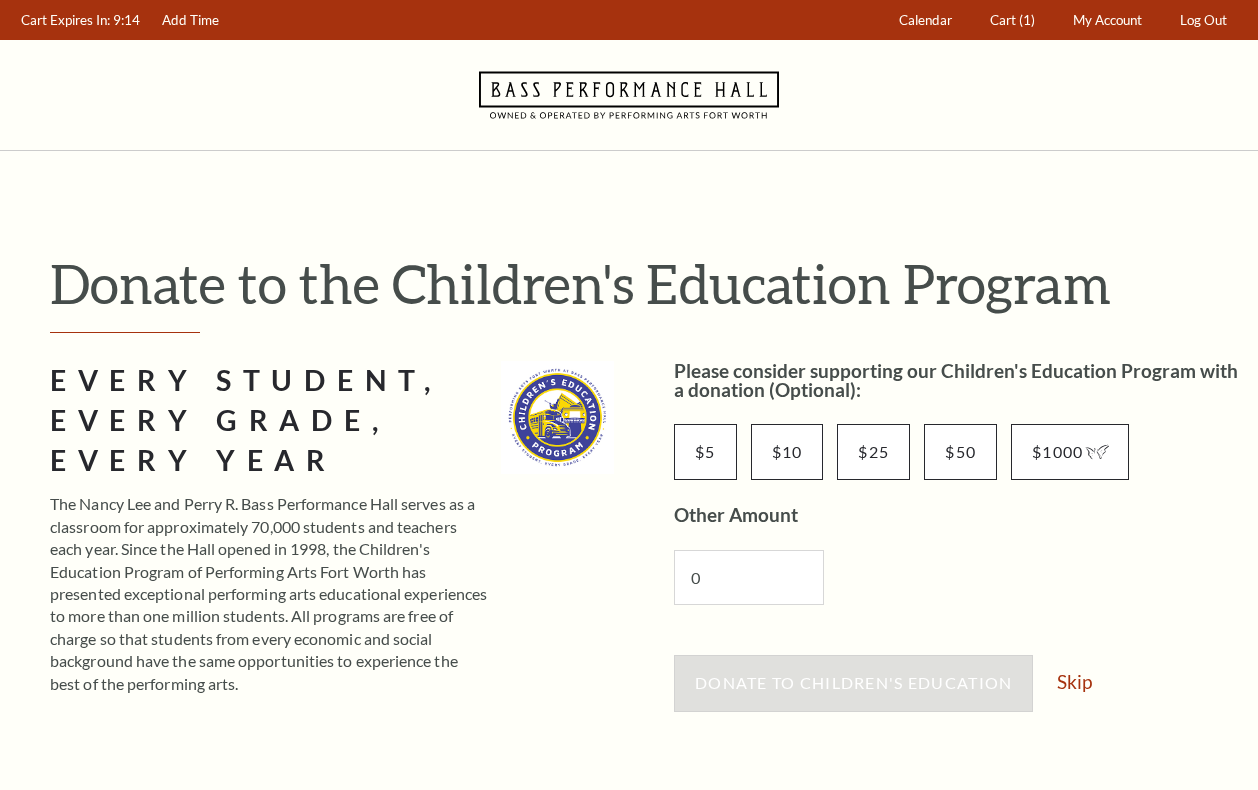 scroll, scrollTop: 0, scrollLeft: 0, axis: both 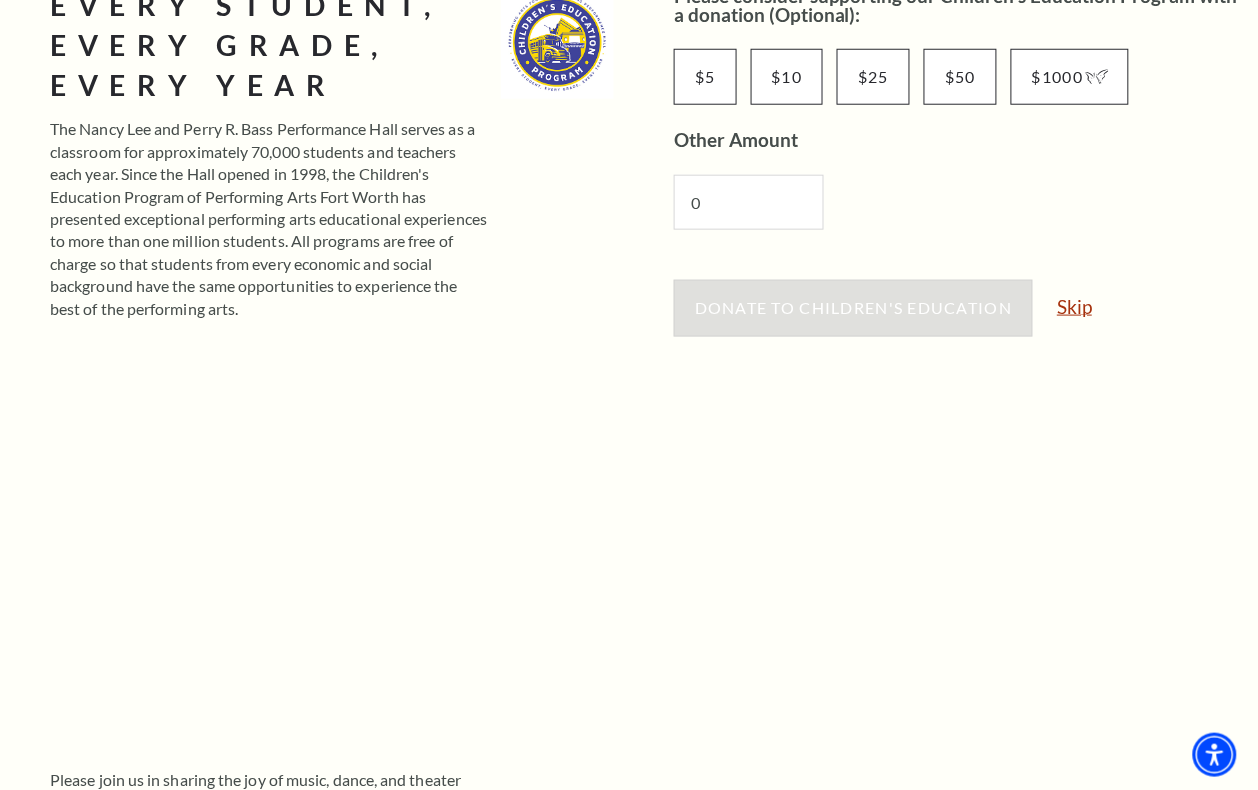 click on "Skip" at bounding box center (1074, 306) 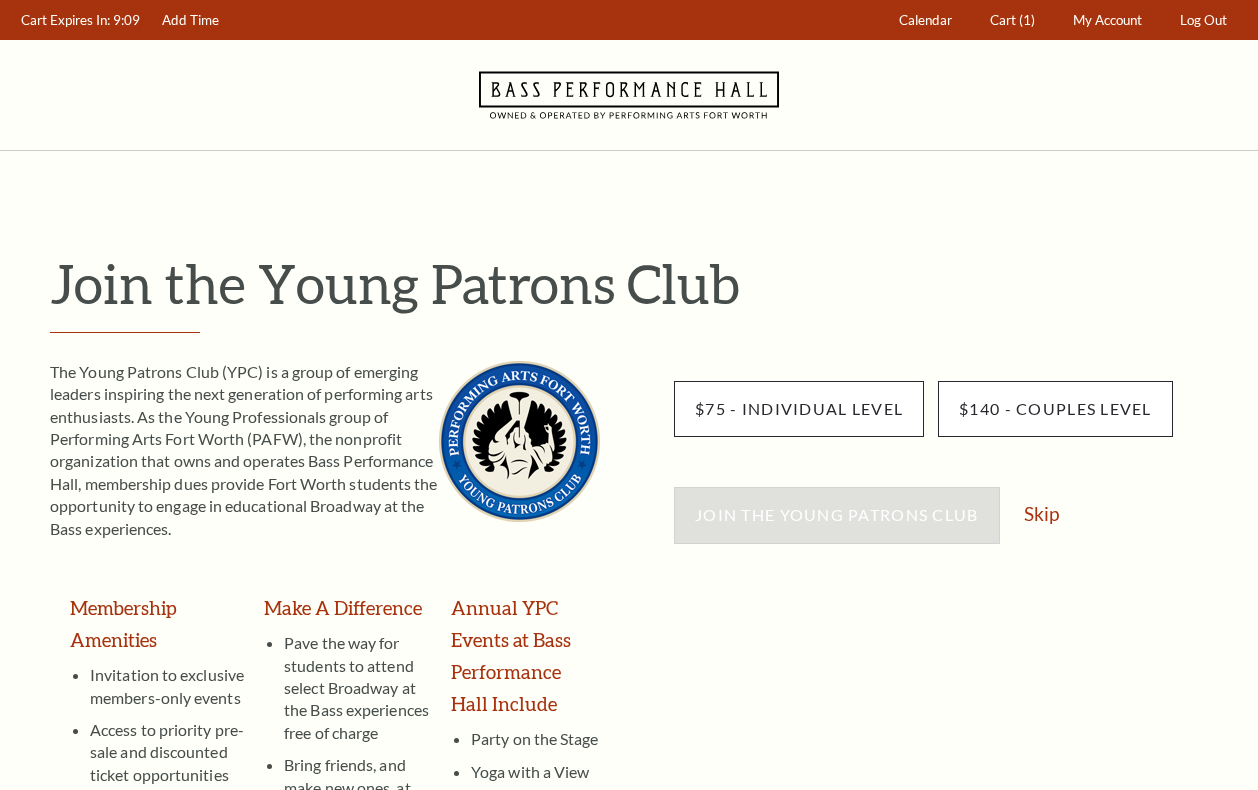 scroll, scrollTop: 0, scrollLeft: 0, axis: both 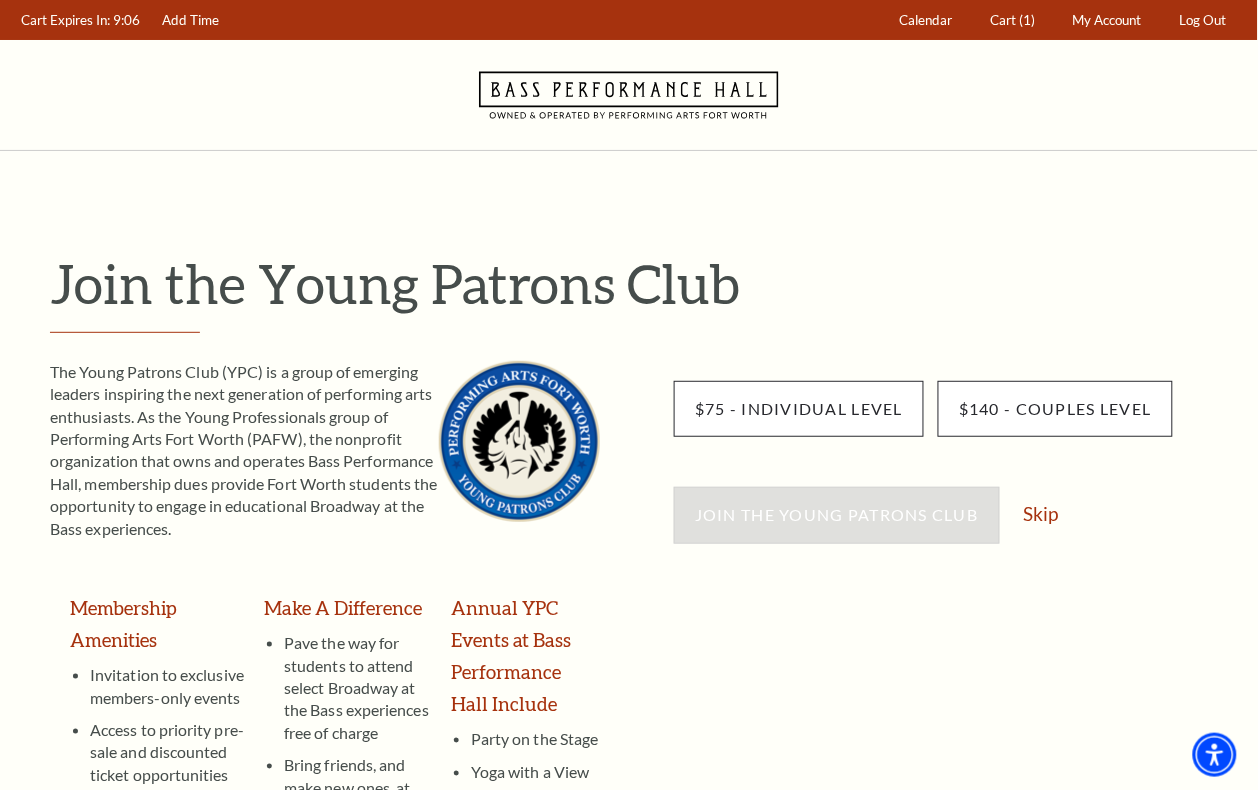 click on "Join the Young Patrons Club   Skip" at bounding box center [956, 525] 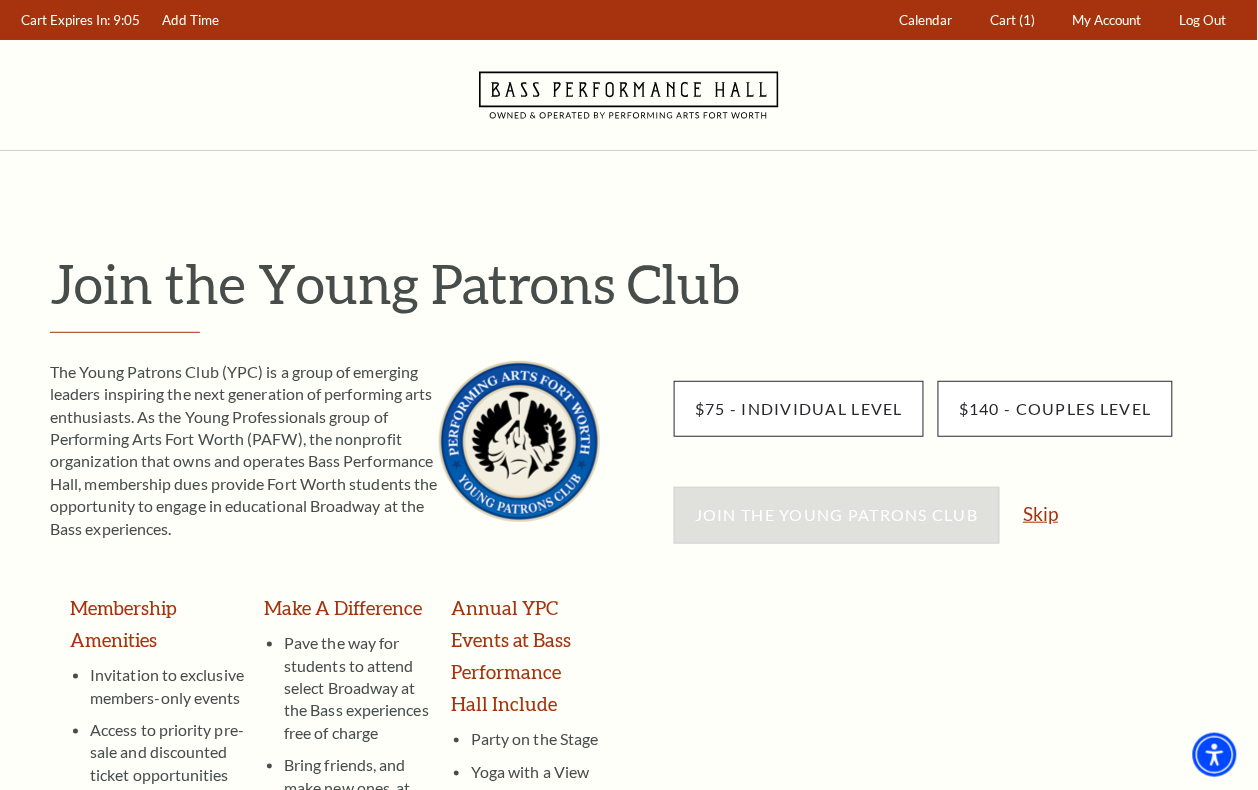click on "Skip" at bounding box center (1041, 513) 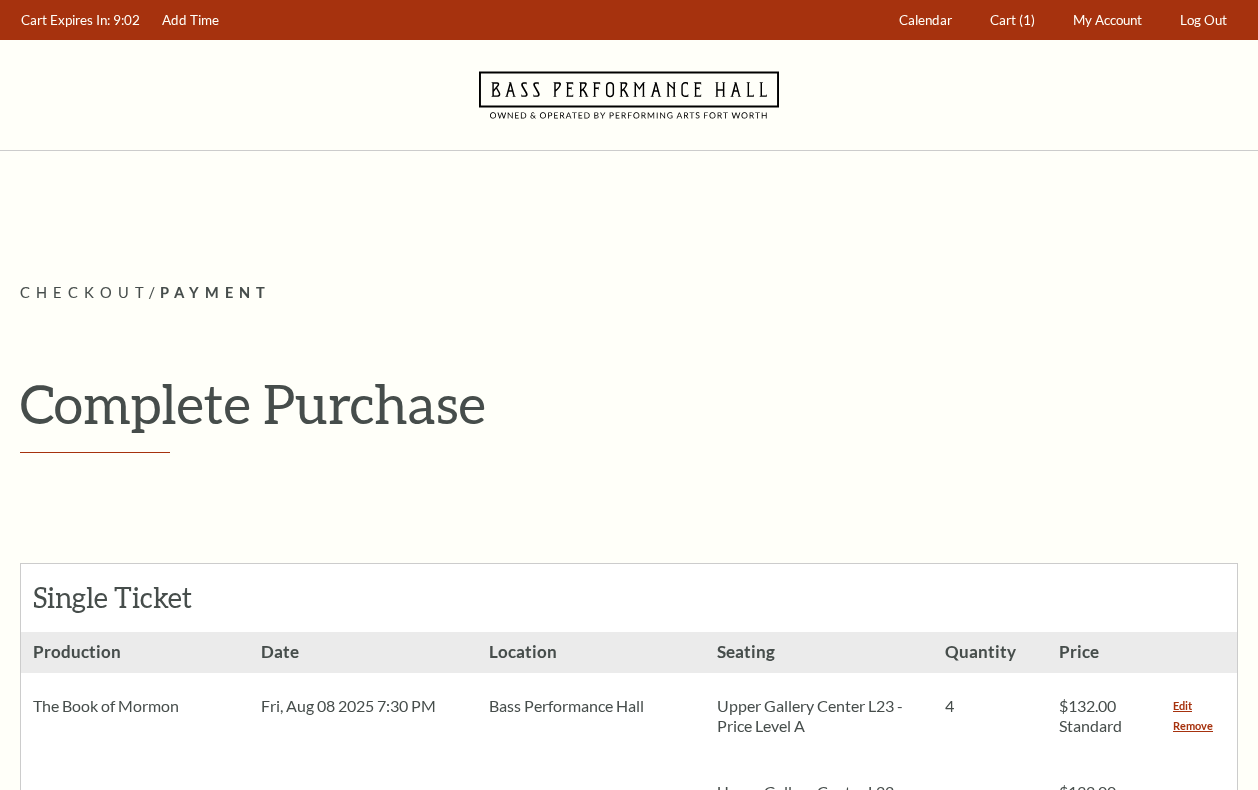 scroll, scrollTop: 0, scrollLeft: 0, axis: both 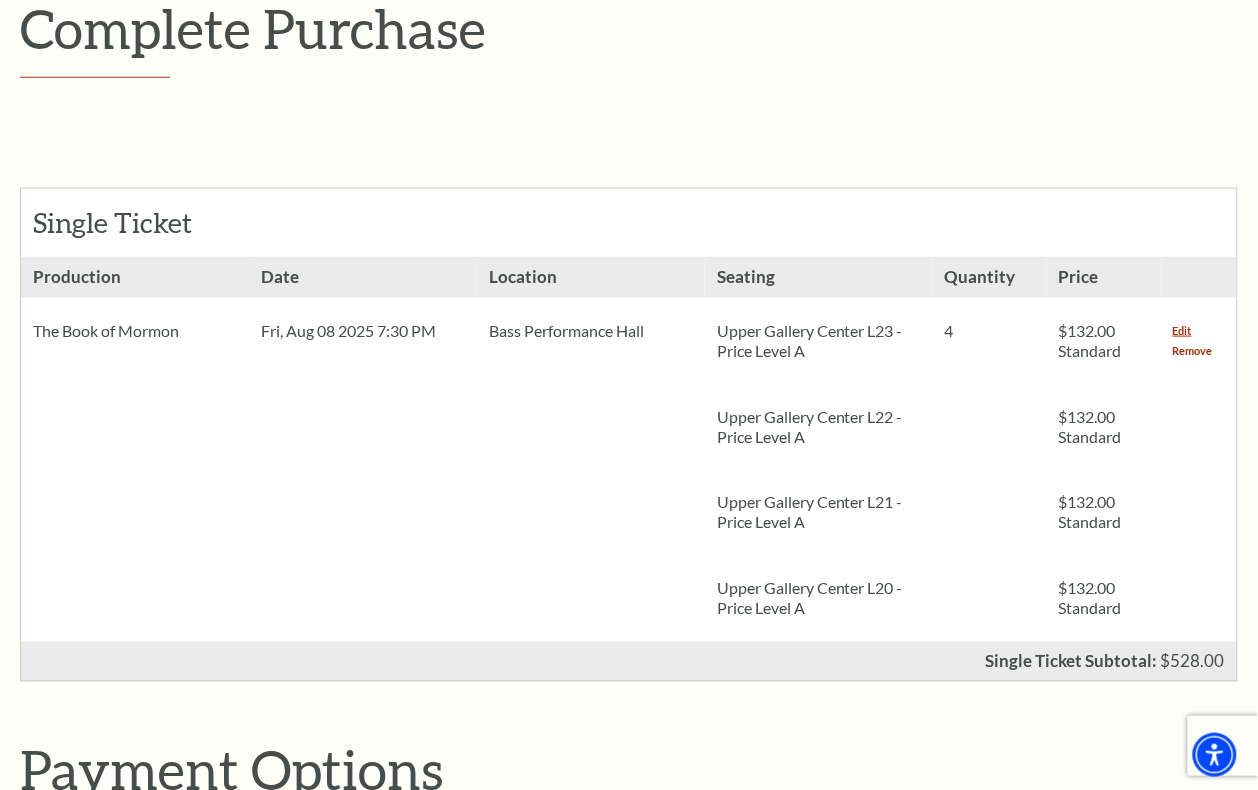 click on "Remove" at bounding box center [1193, 351] 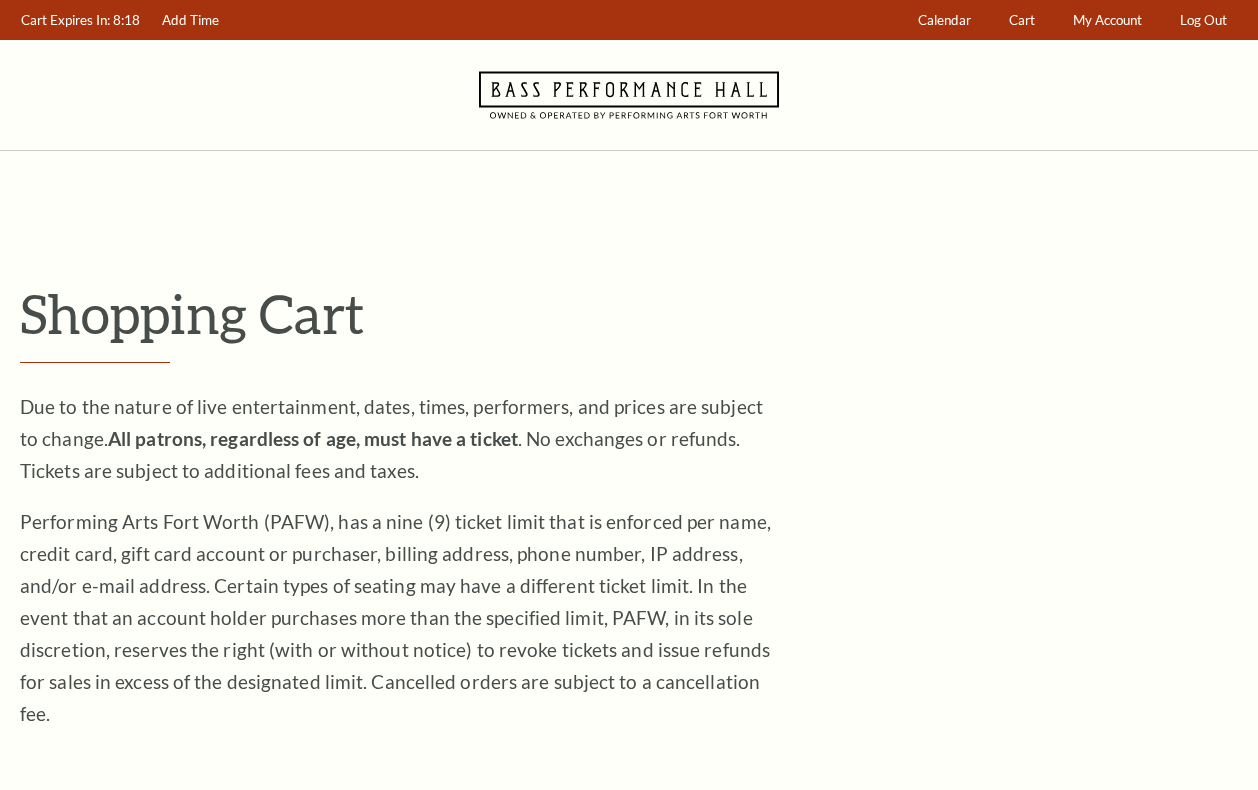 scroll, scrollTop: 0, scrollLeft: 0, axis: both 